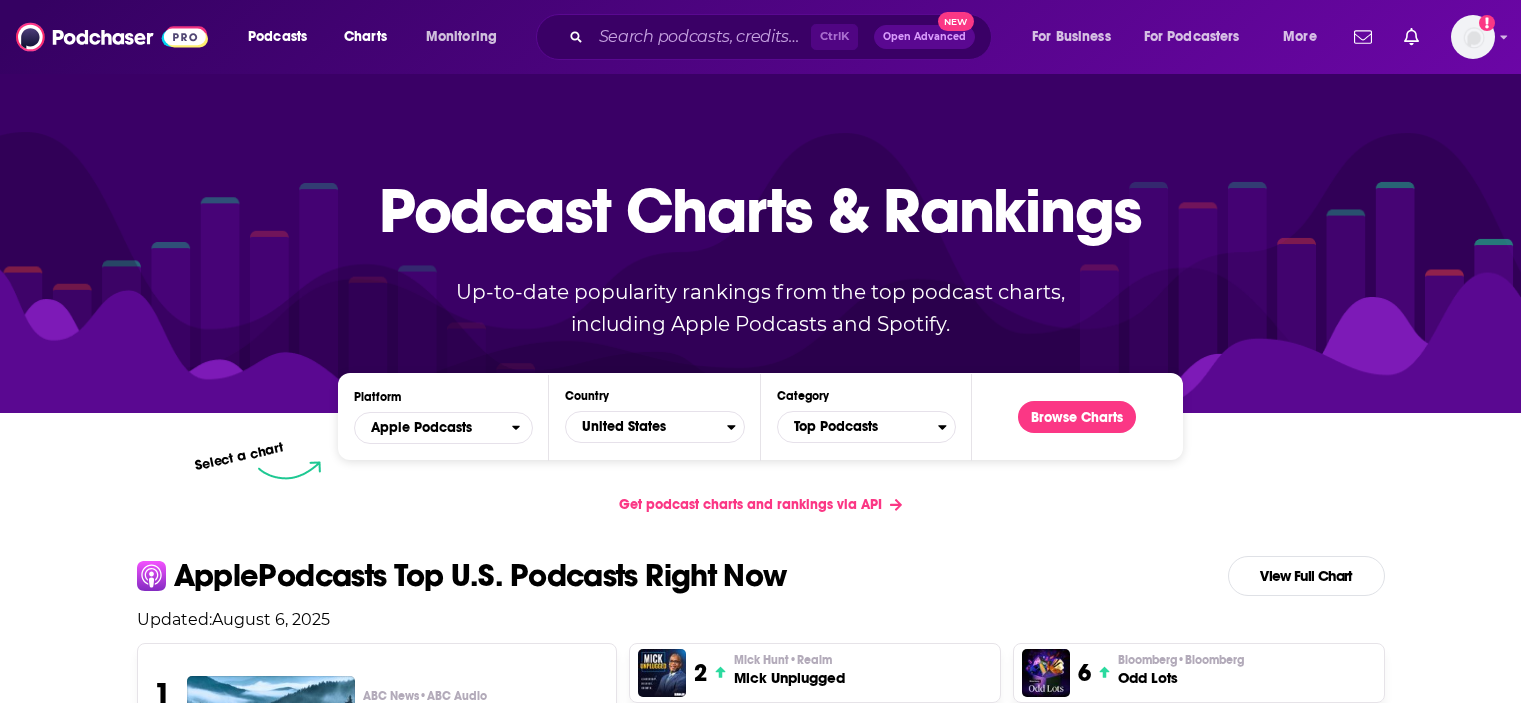 scroll, scrollTop: 0, scrollLeft: 0, axis: both 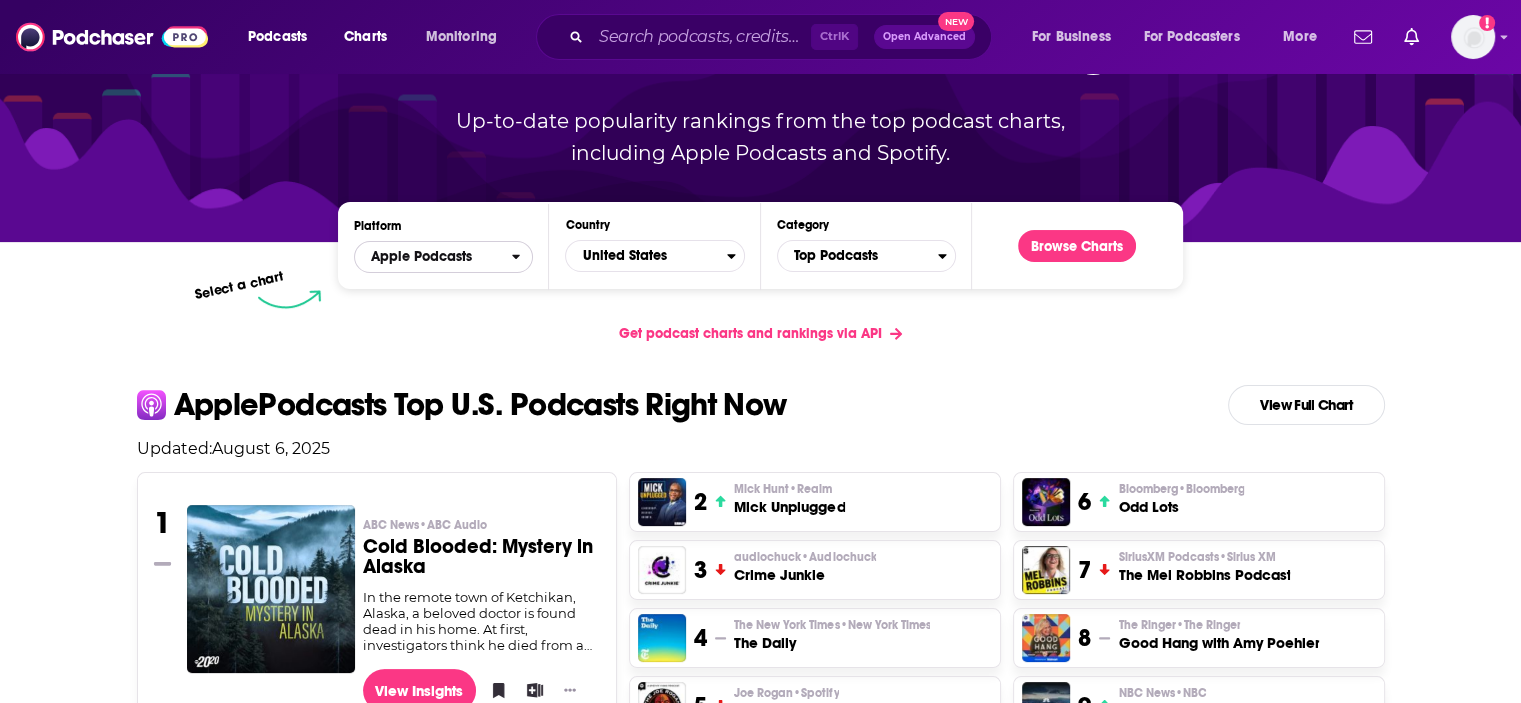click at bounding box center [522, 257] 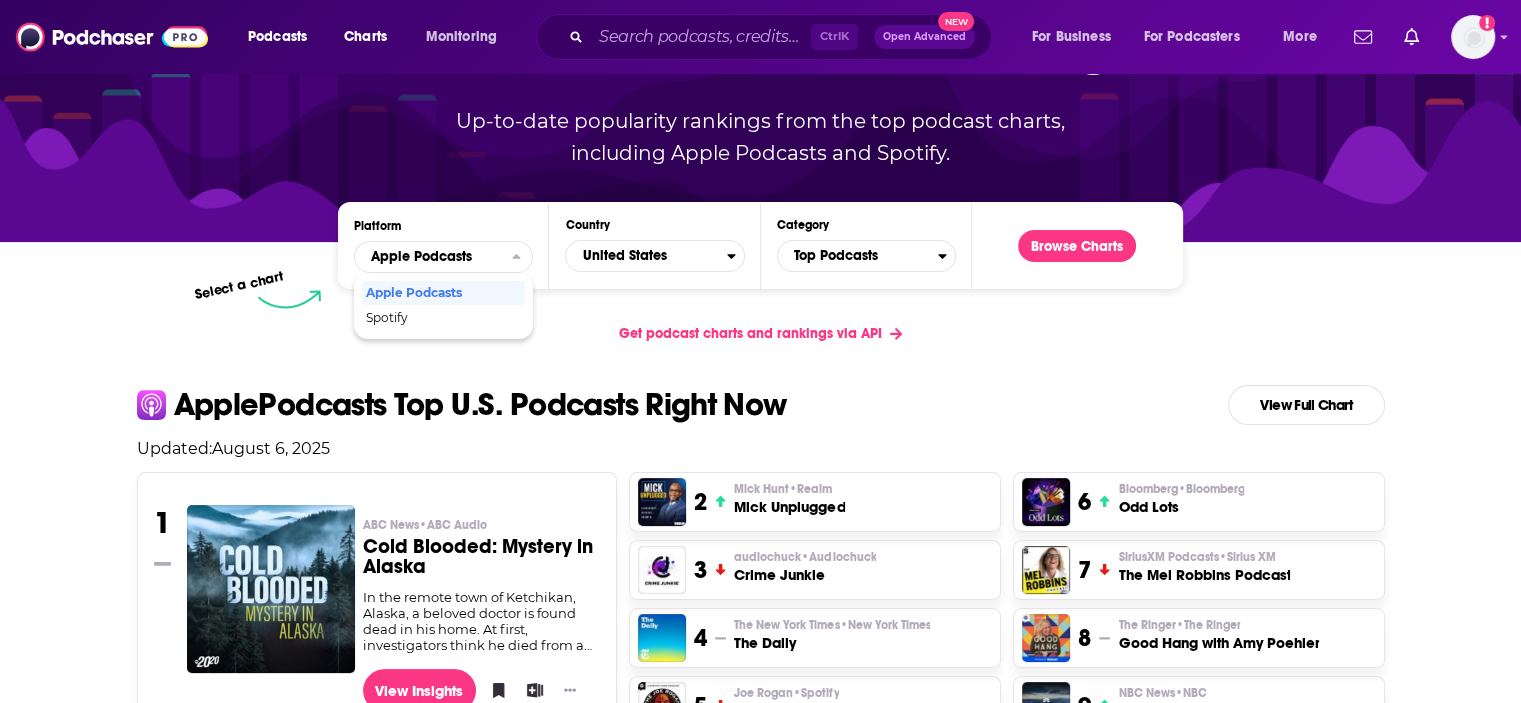 click on "Get podcast charts and rankings via API" at bounding box center [761, 333] 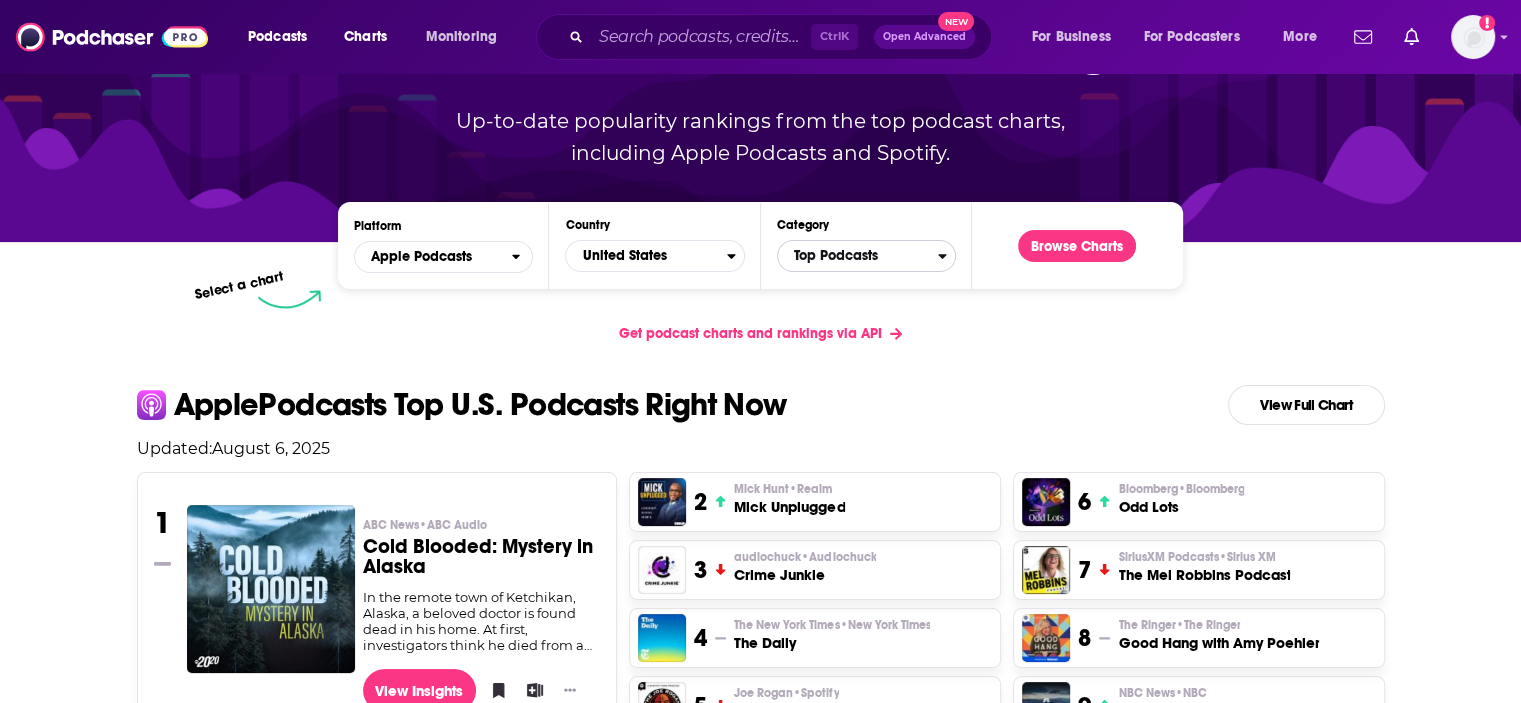click 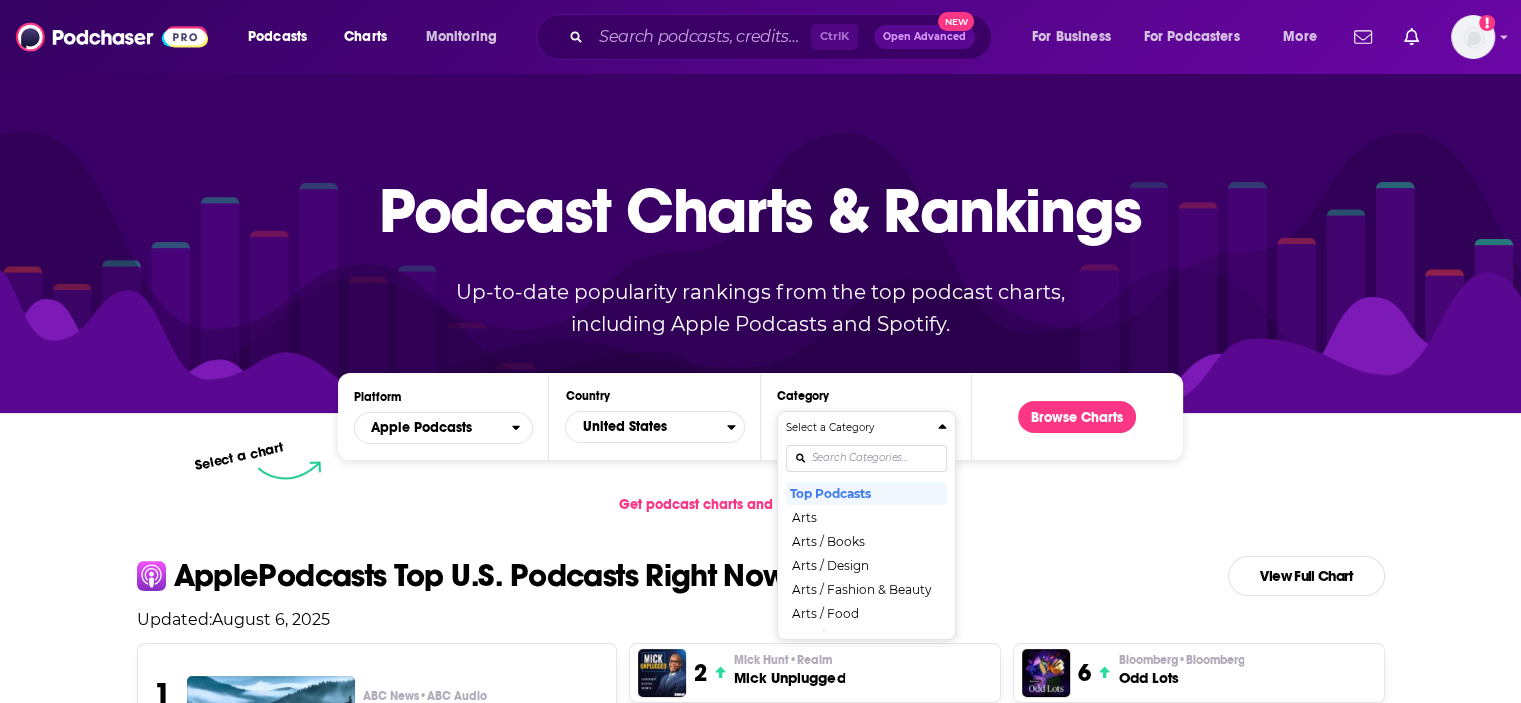 scroll, scrollTop: 0, scrollLeft: 0, axis: both 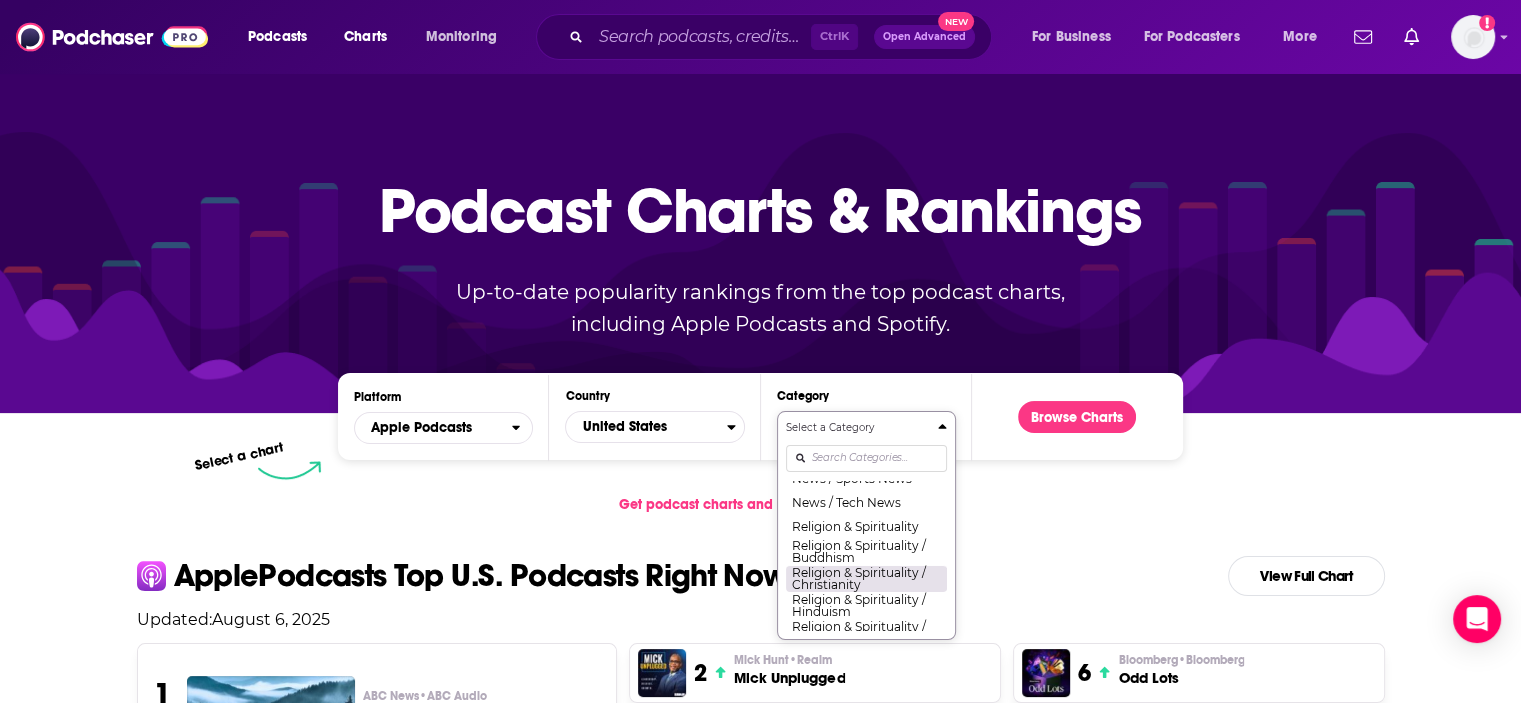 click on "Religion & Spirituality / Christianity" at bounding box center [866, 578] 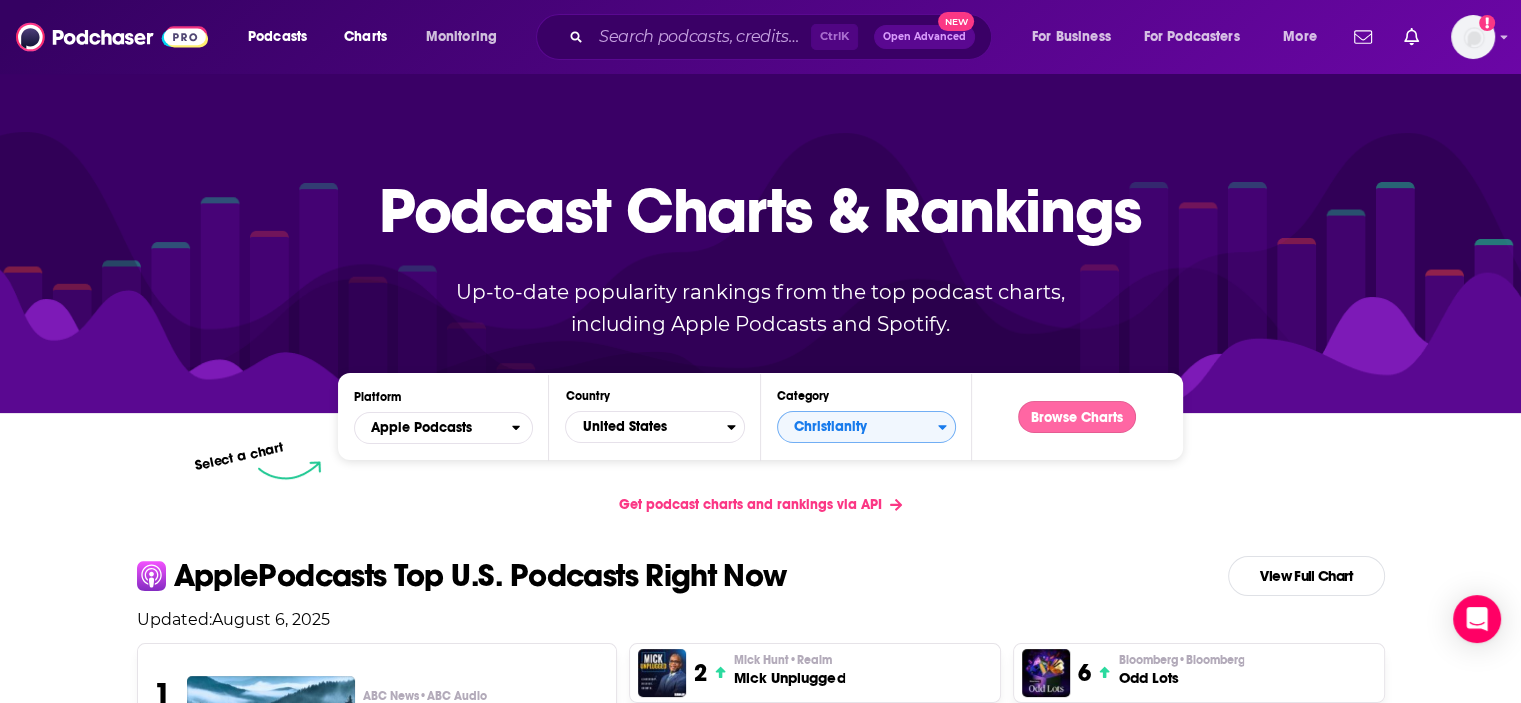 click on "Browse Charts" at bounding box center (1077, 417) 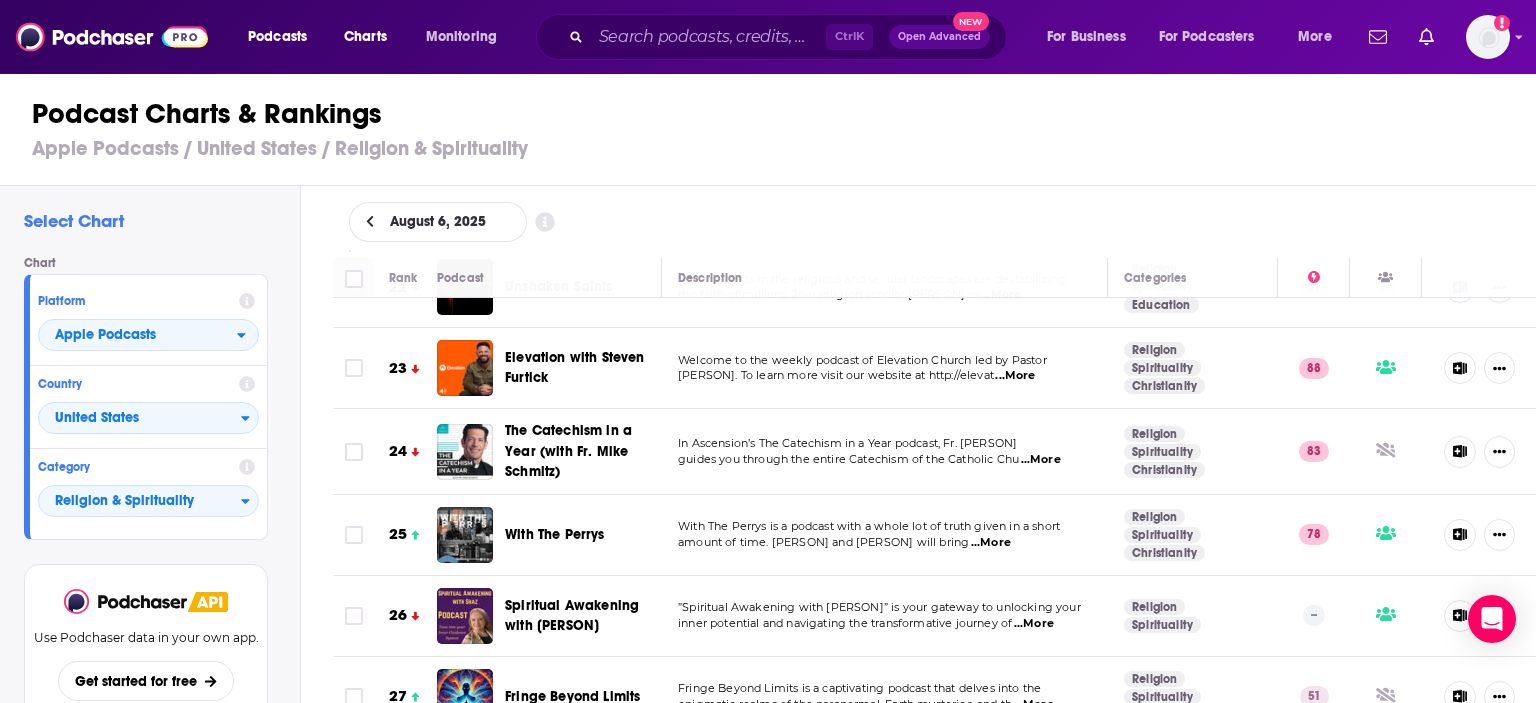scroll, scrollTop: 0, scrollLeft: 0, axis: both 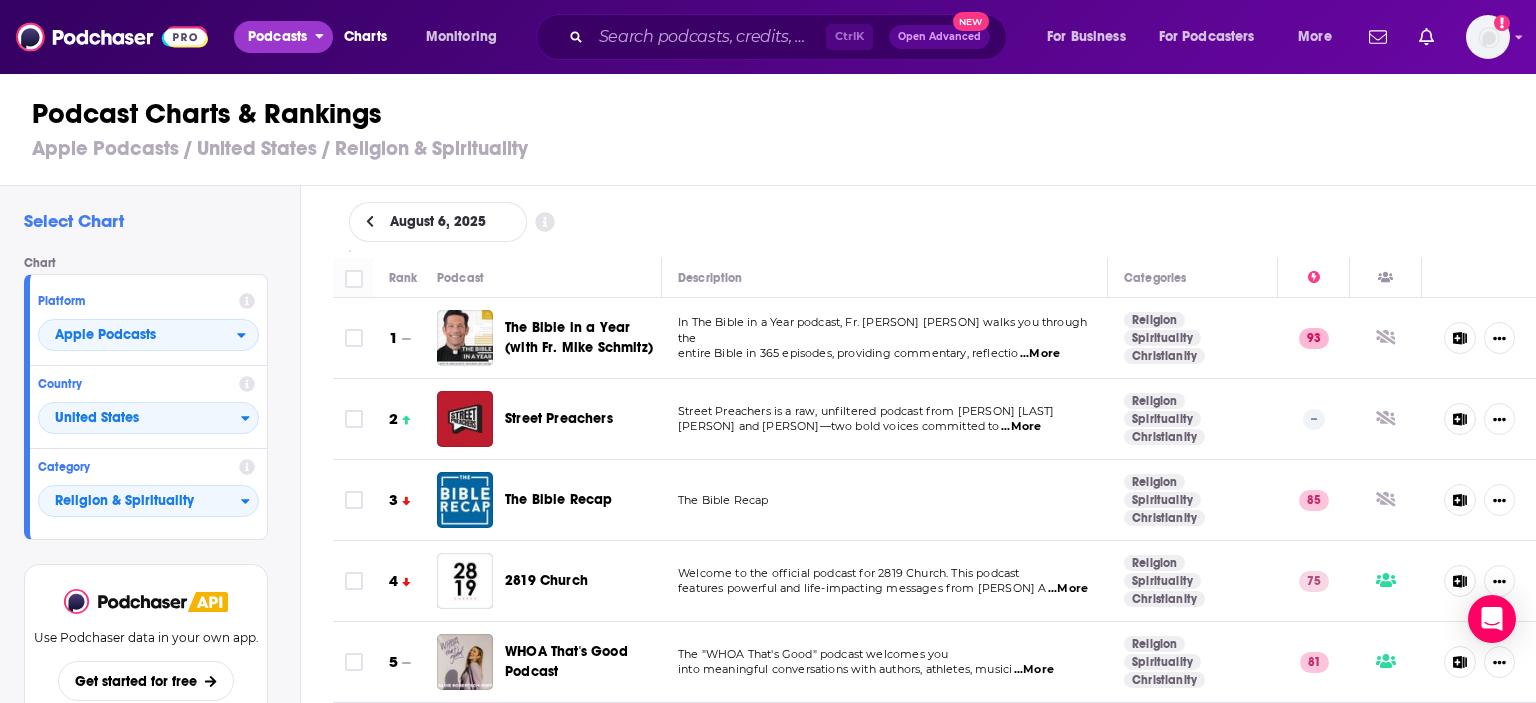 click on "Podcasts" at bounding box center [277, 37] 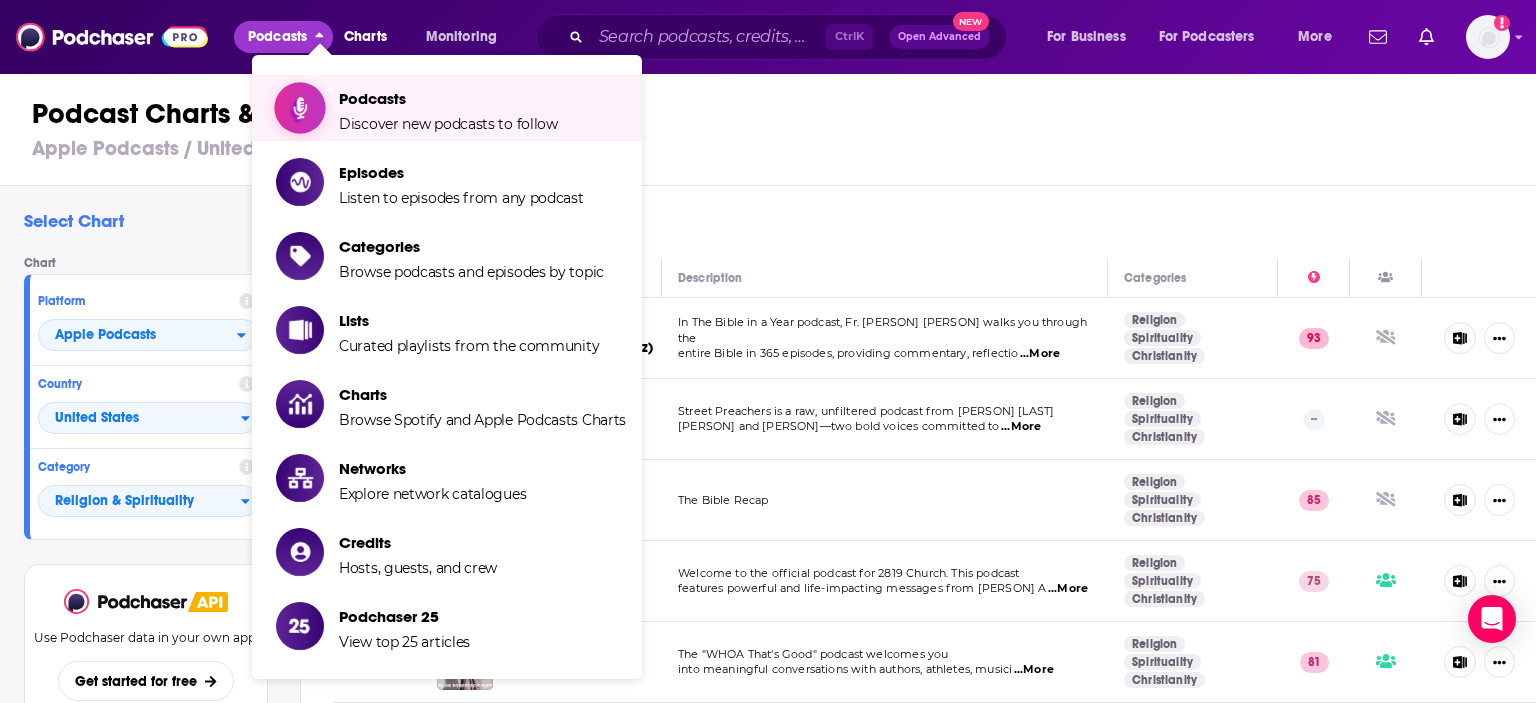 click on "Podcasts Discover new podcasts to follow" at bounding box center [448, 108] 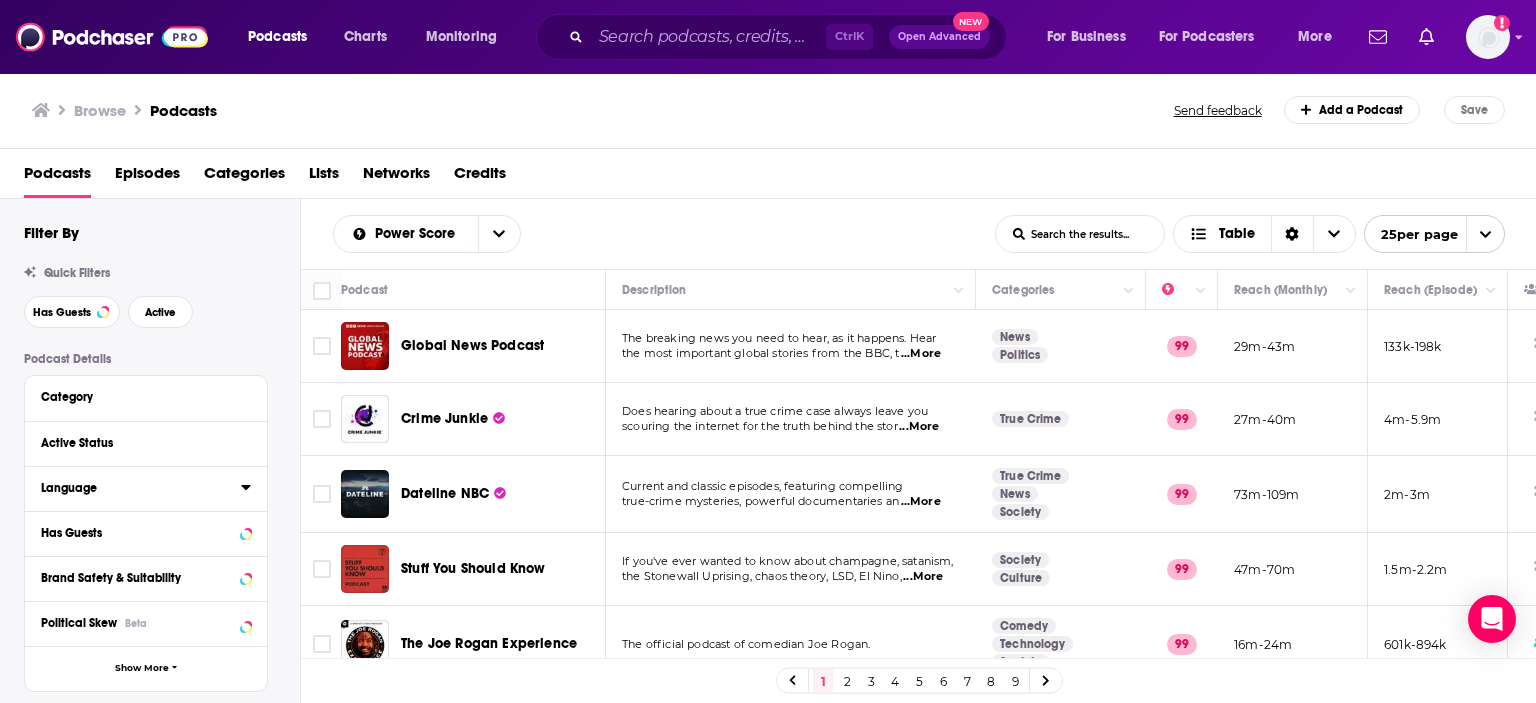 click 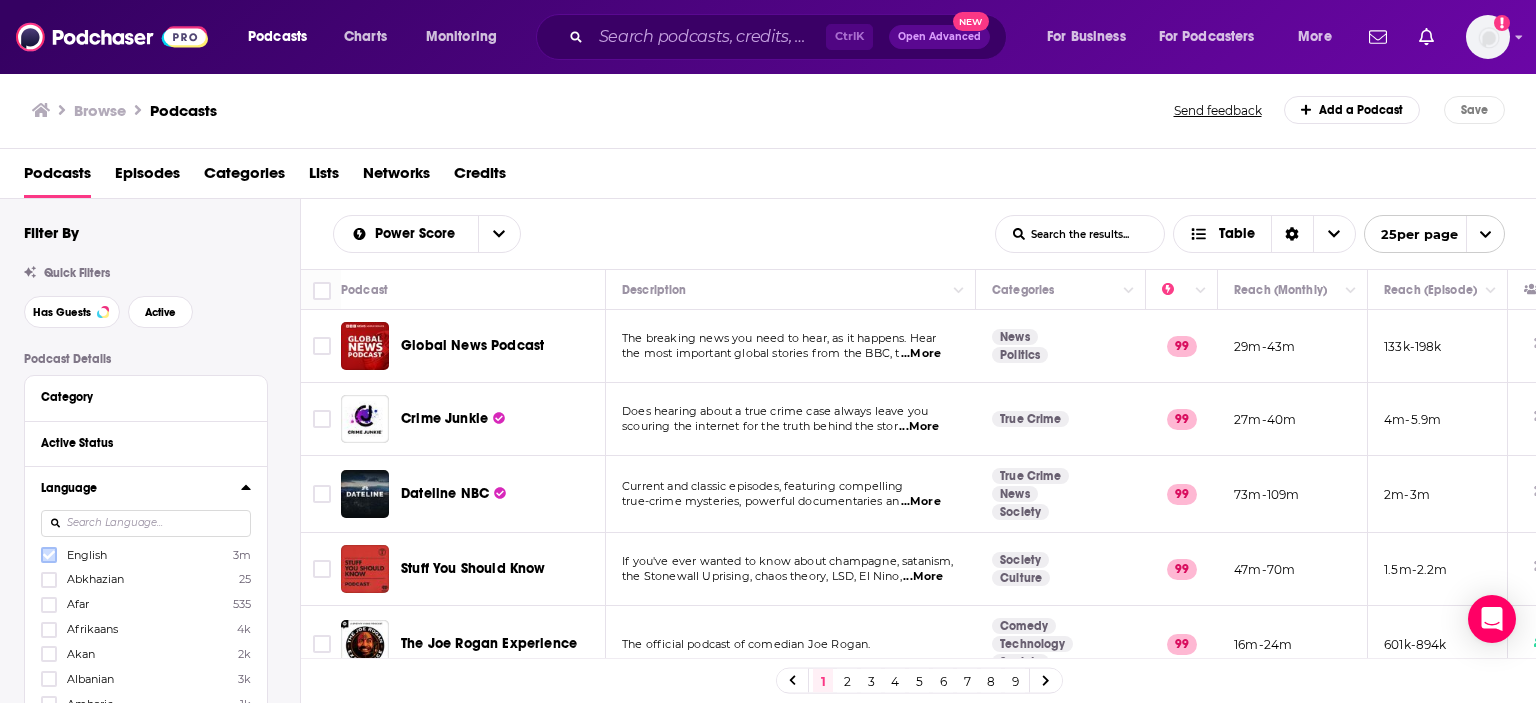 click 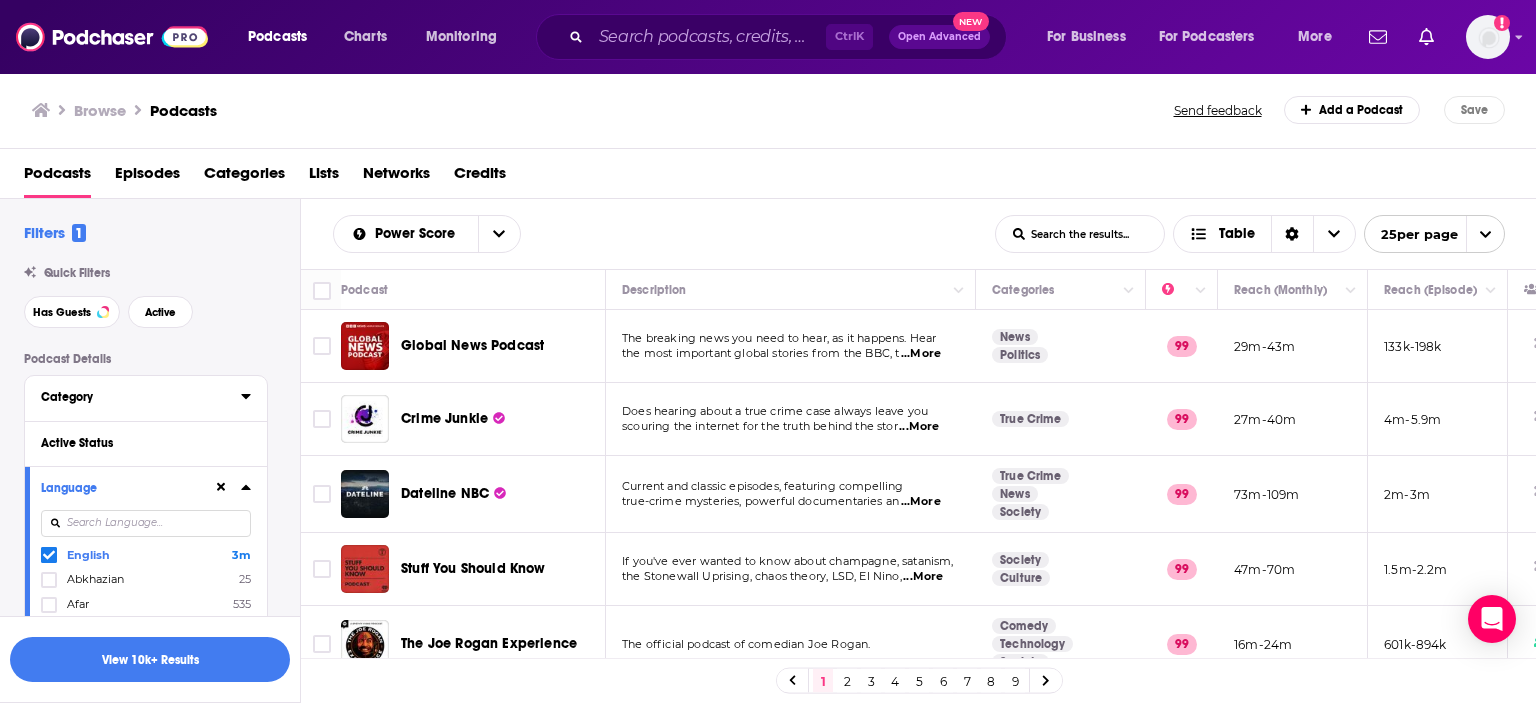 click 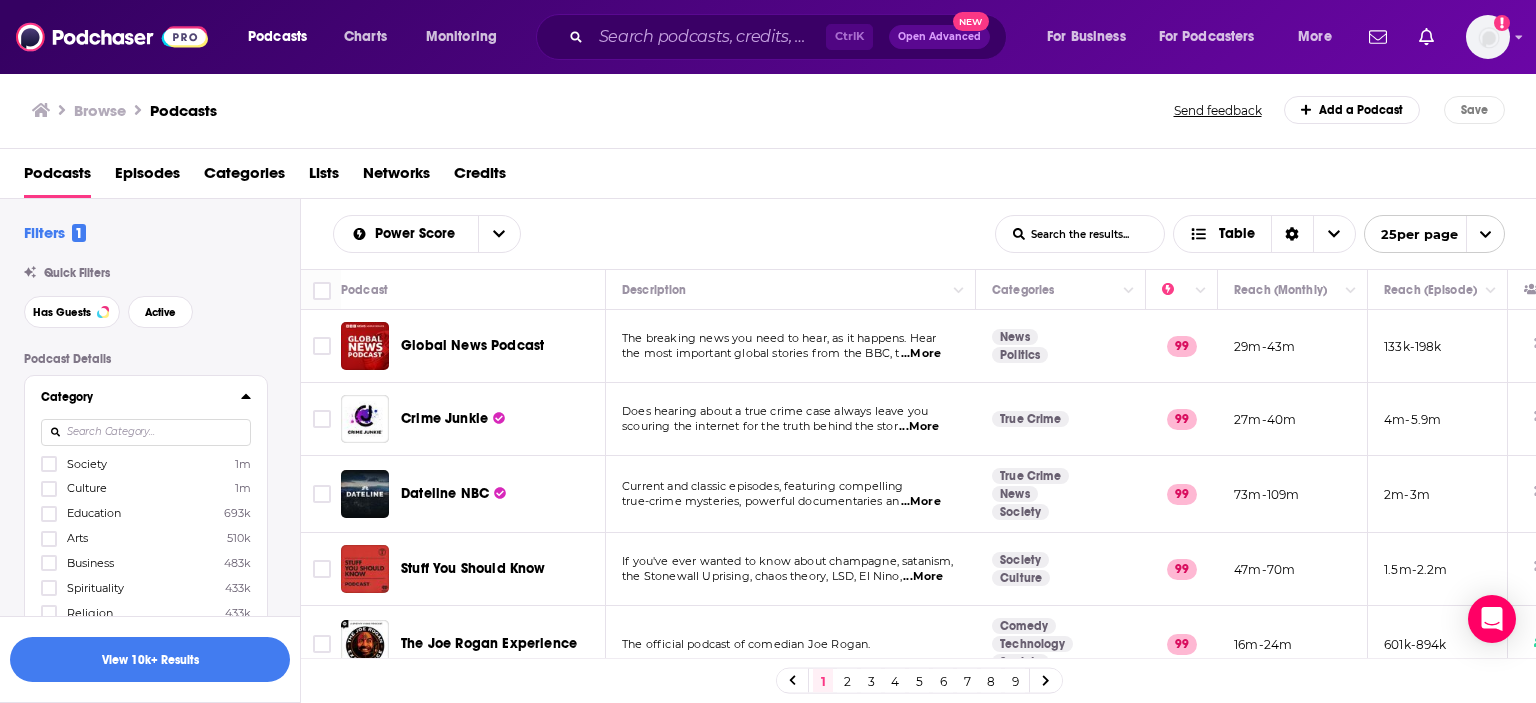 click at bounding box center [146, 432] 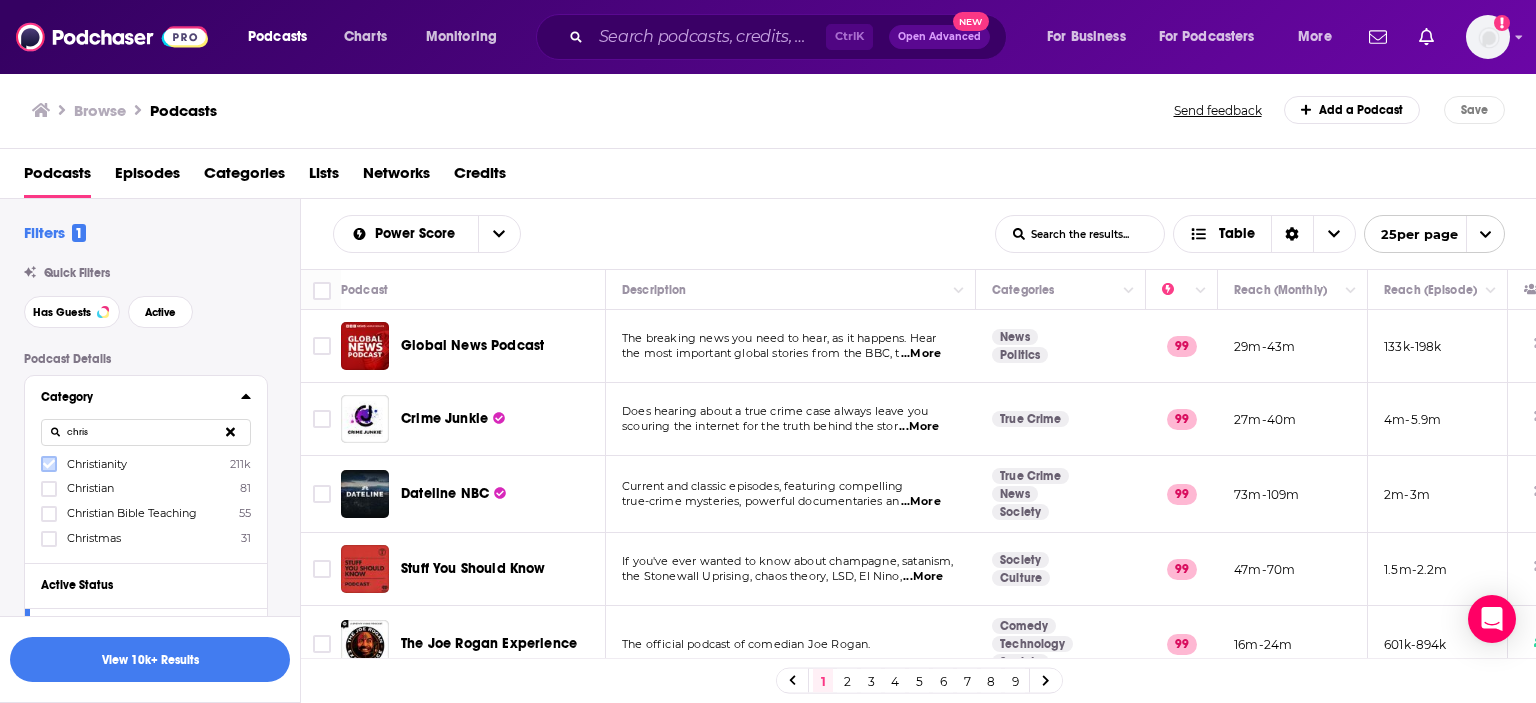 type on "chris" 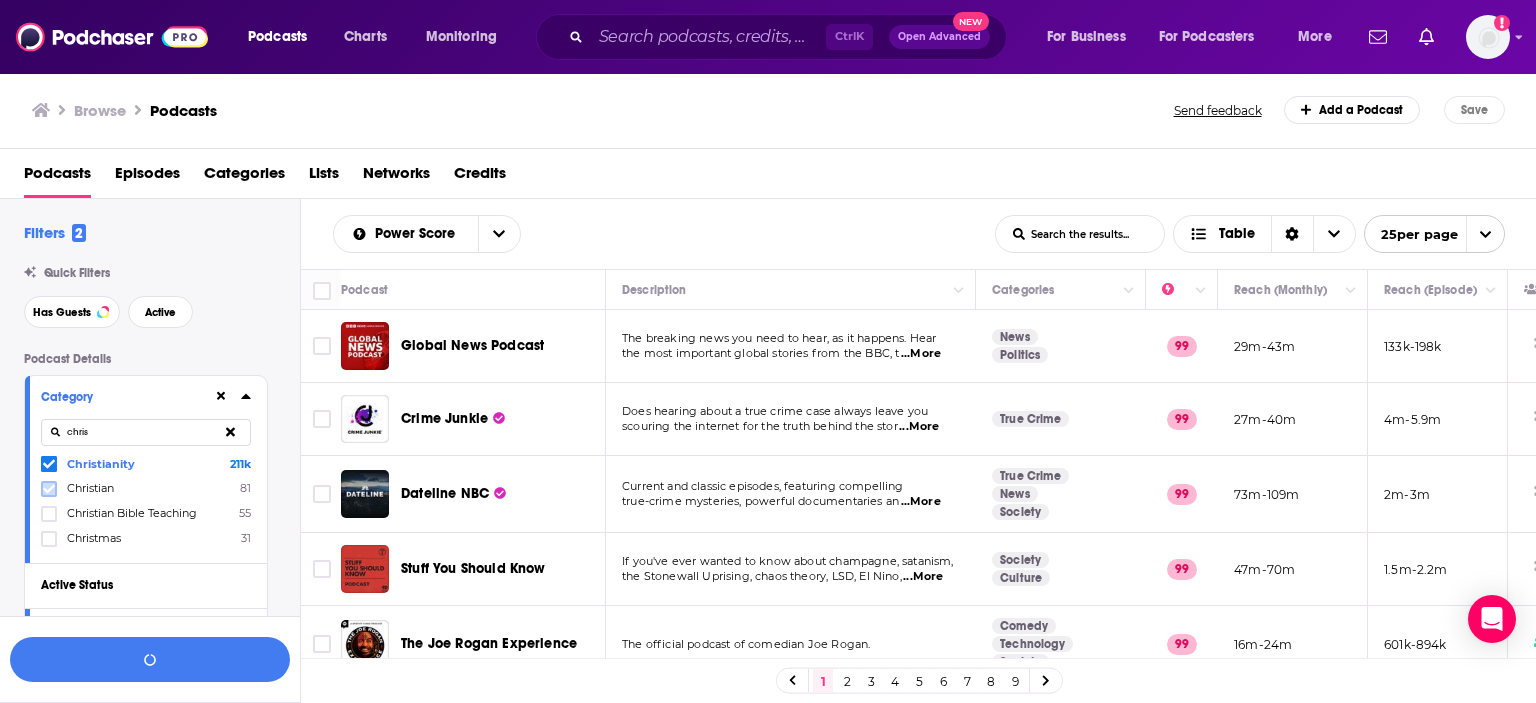 click 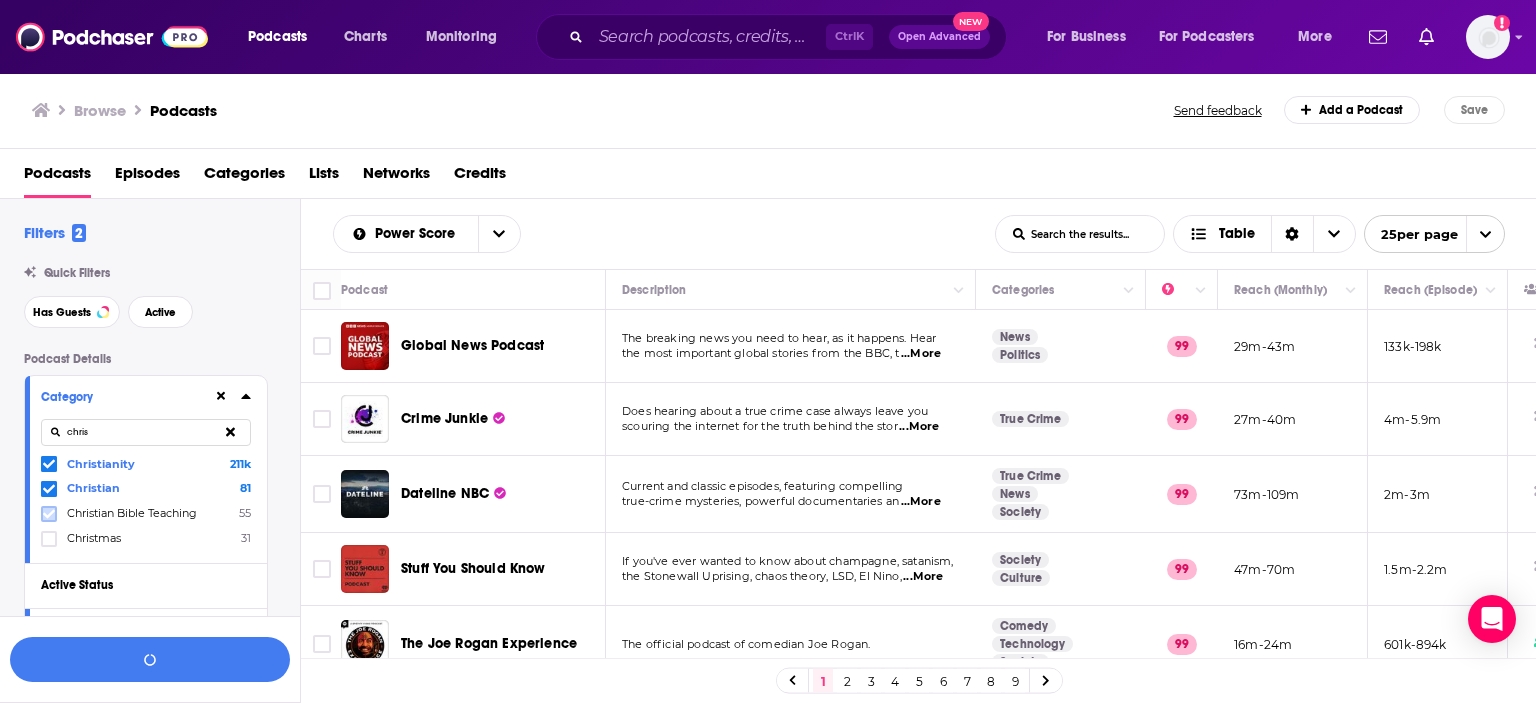 click 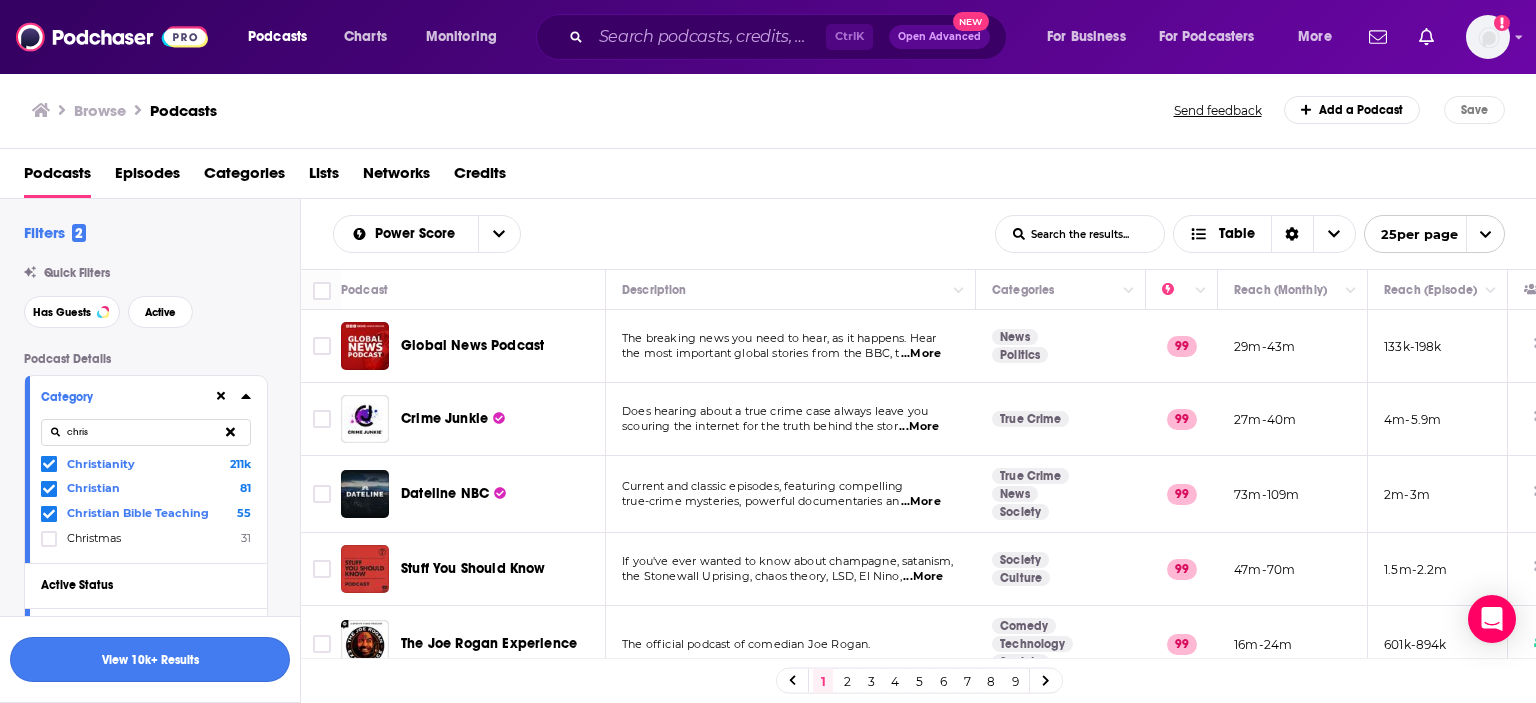 click on "View 10k+ Results" at bounding box center [150, 659] 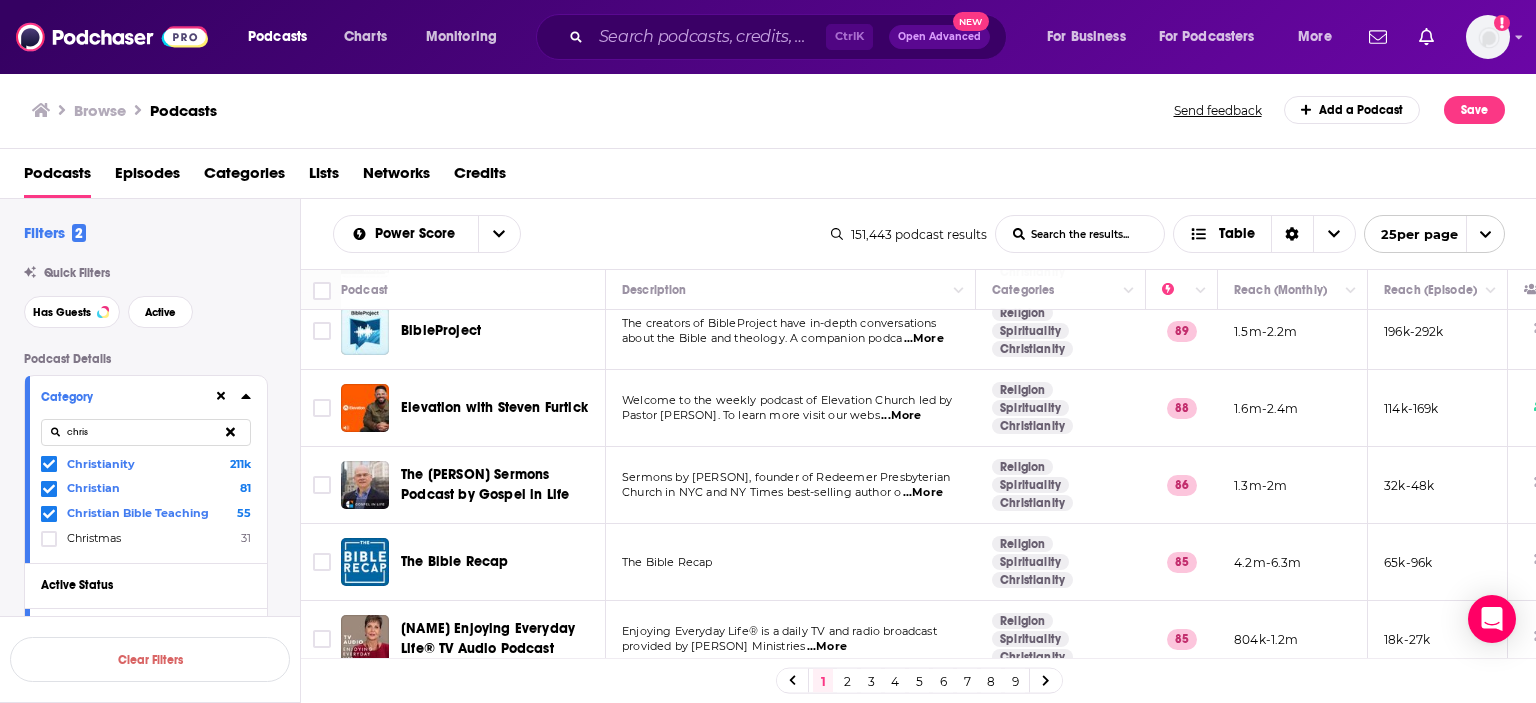 scroll, scrollTop: 127, scrollLeft: 0, axis: vertical 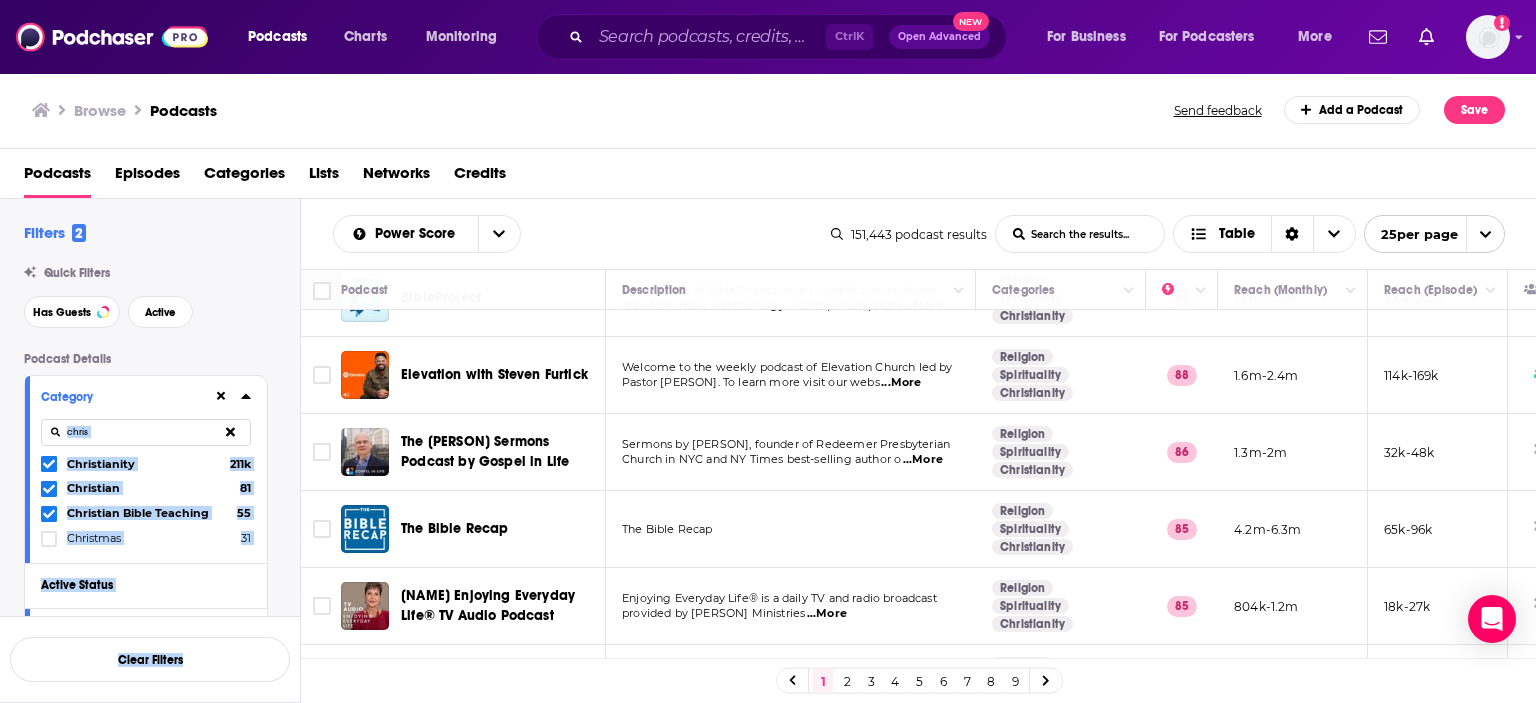 drag, startPoint x: 281, startPoint y: 419, endPoint x: 275, endPoint y: 622, distance: 203.08865 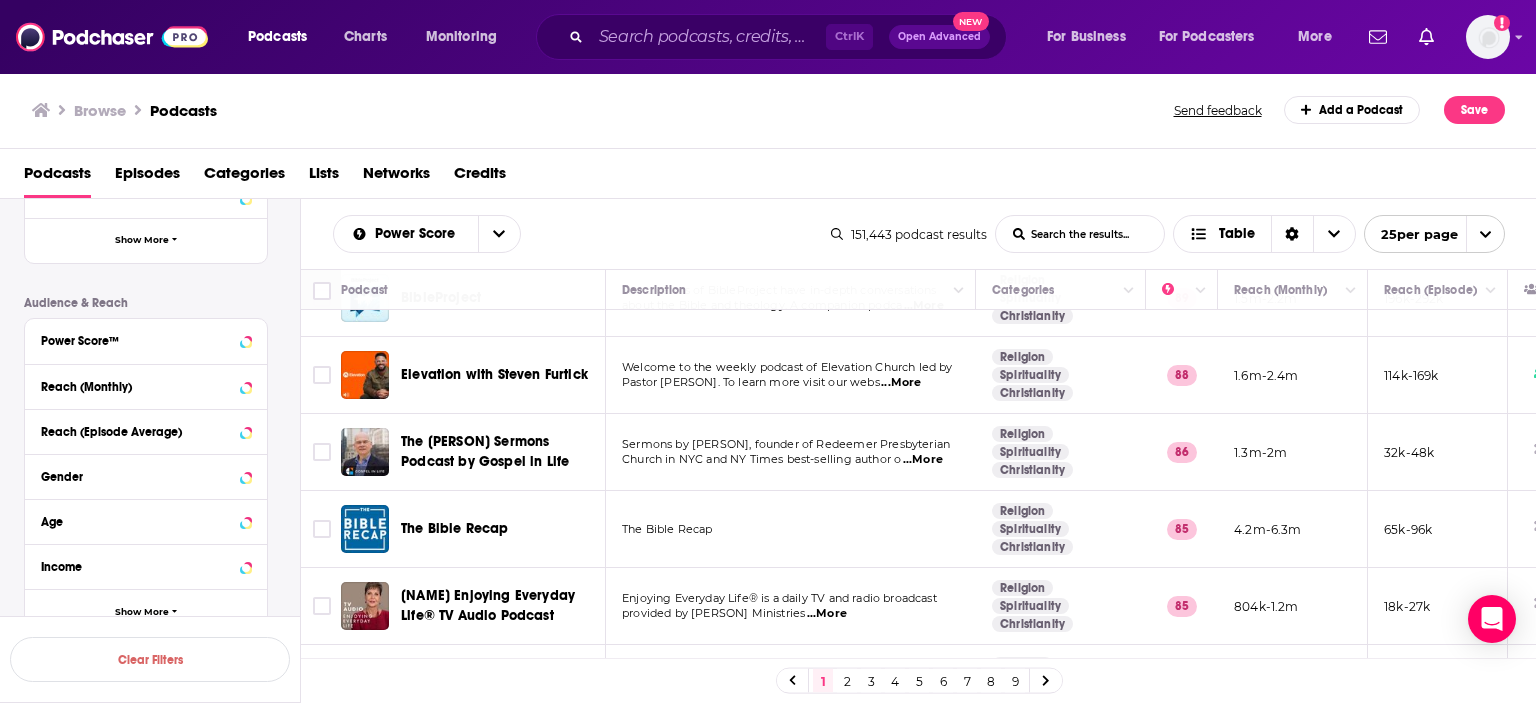 scroll, scrollTop: 640, scrollLeft: 0, axis: vertical 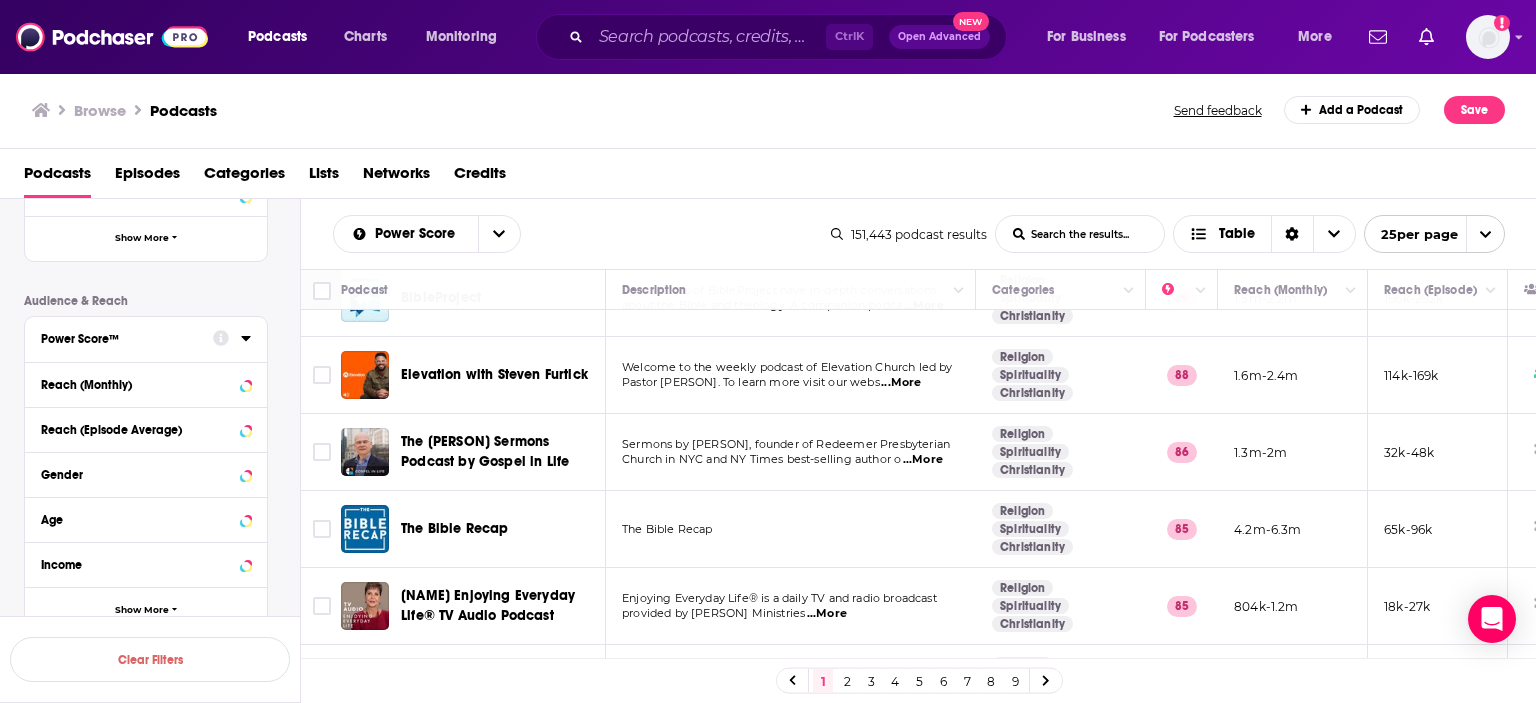 click 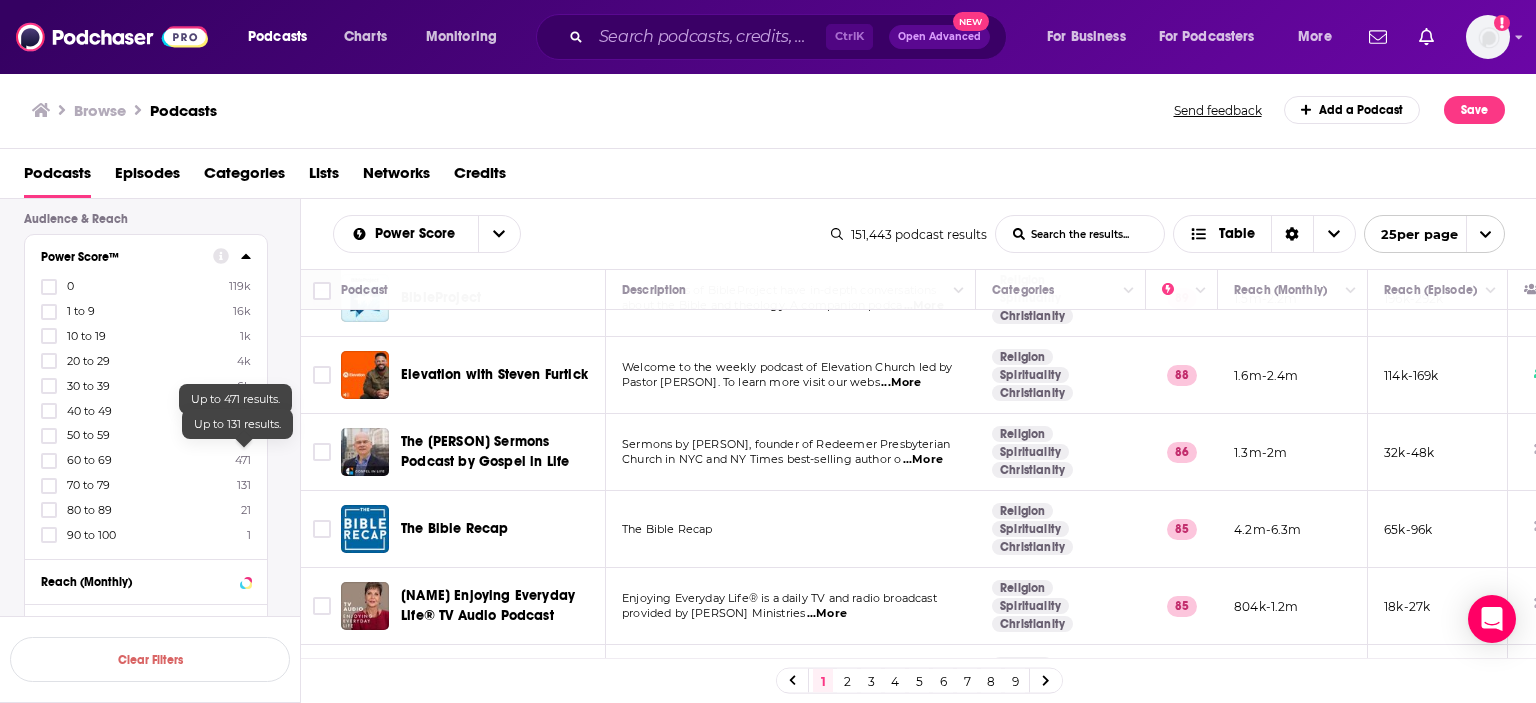 scroll, scrollTop: 760, scrollLeft: 0, axis: vertical 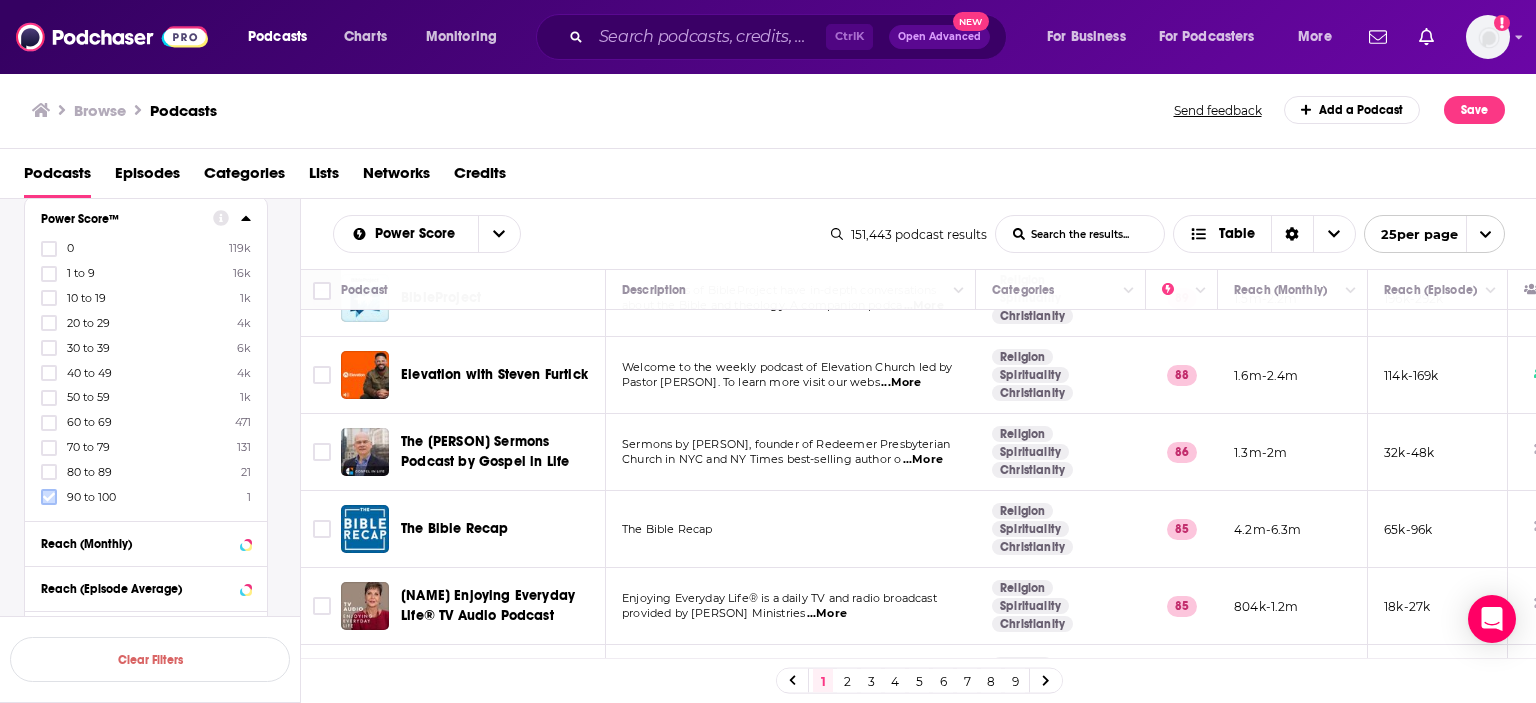 click 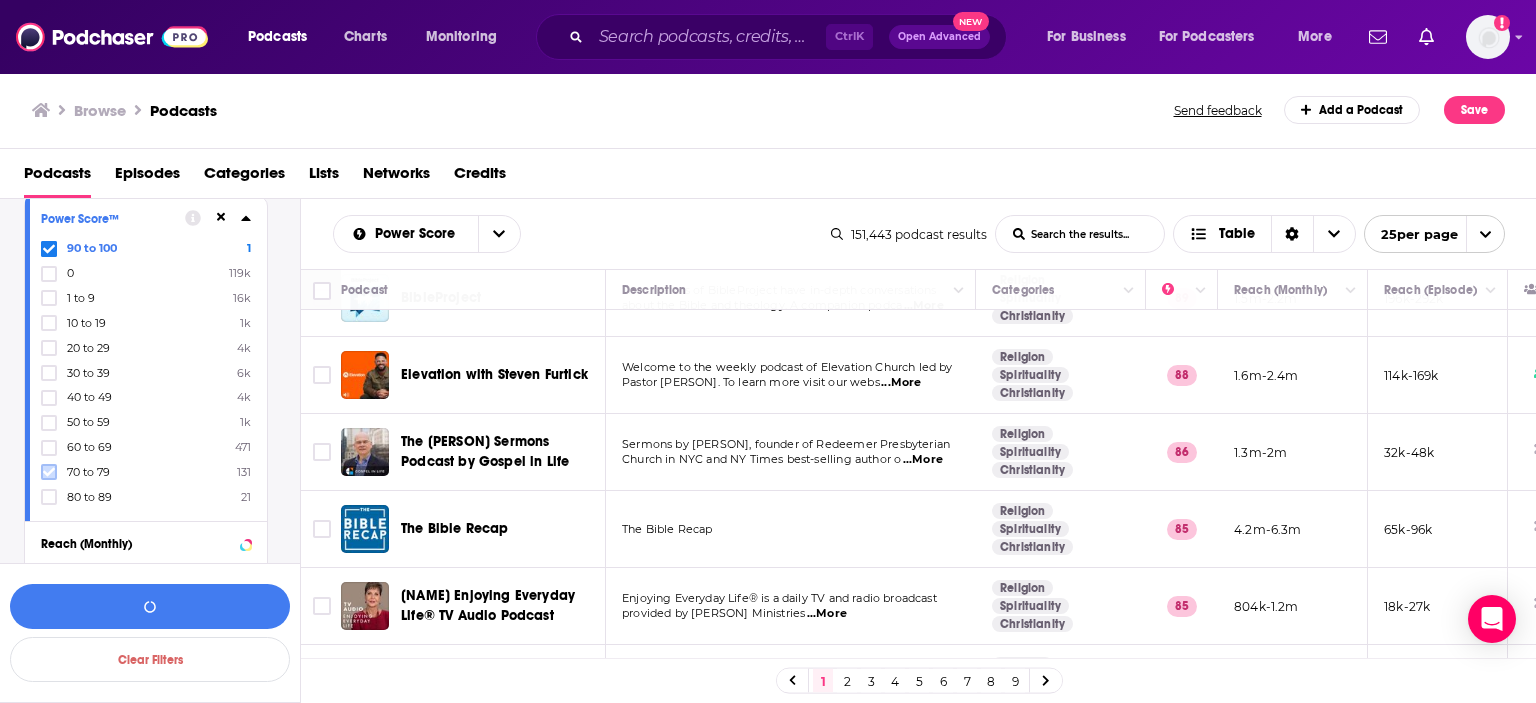 click 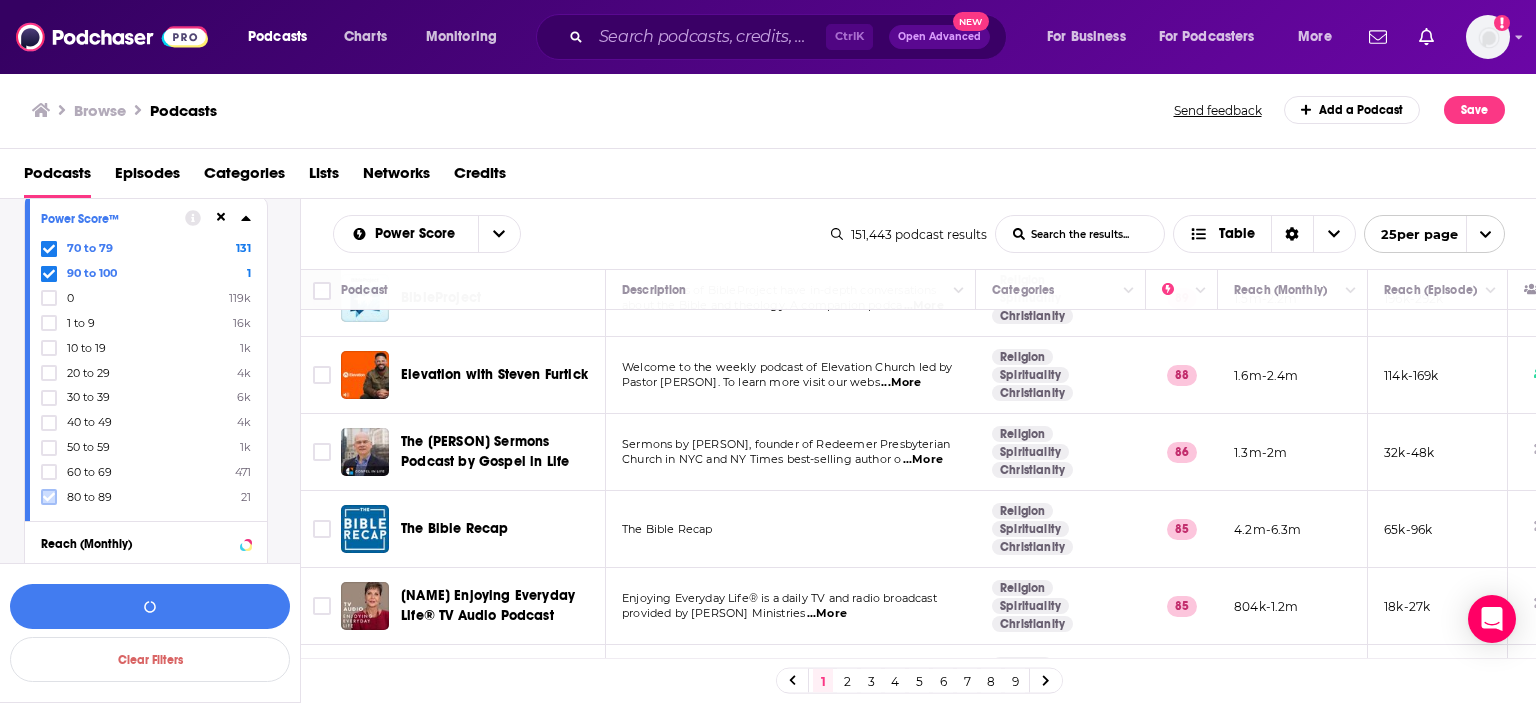 click 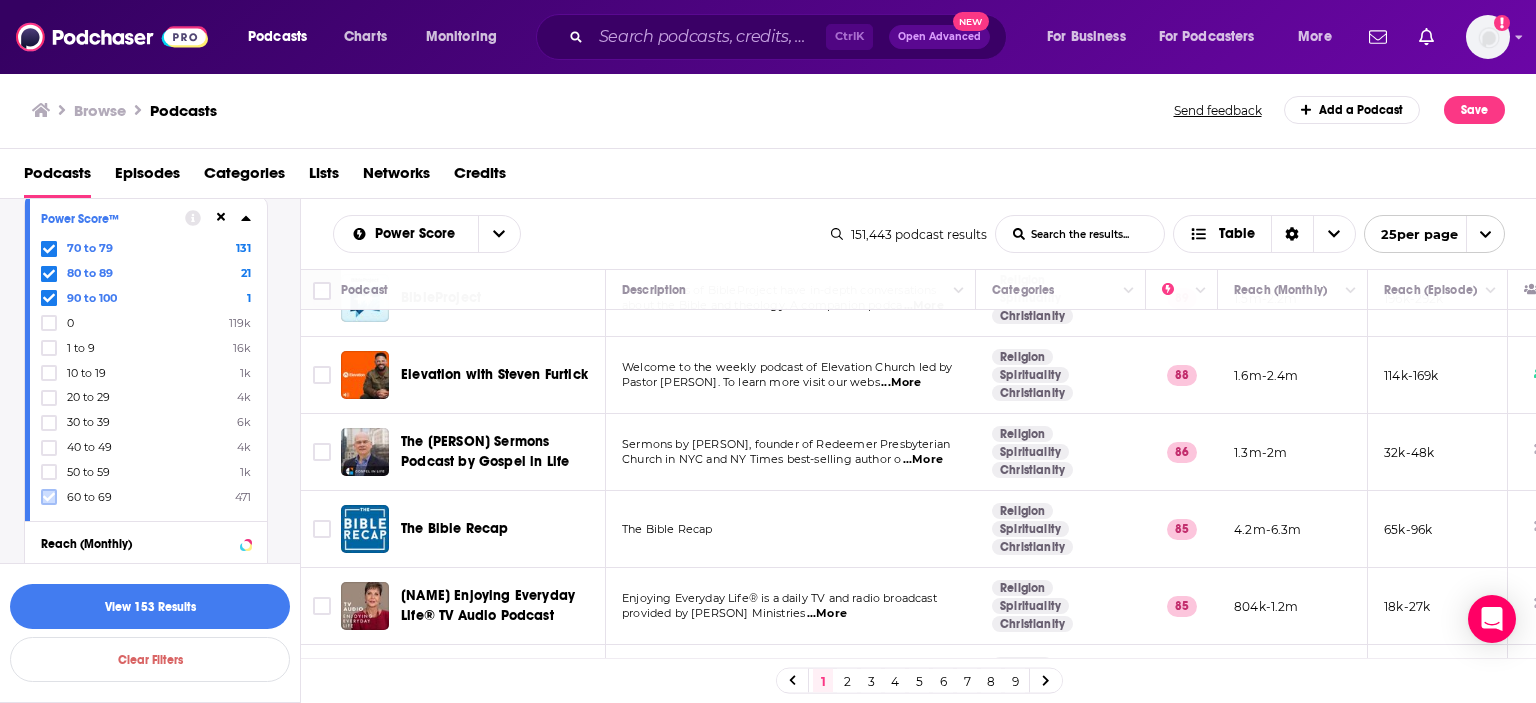 click 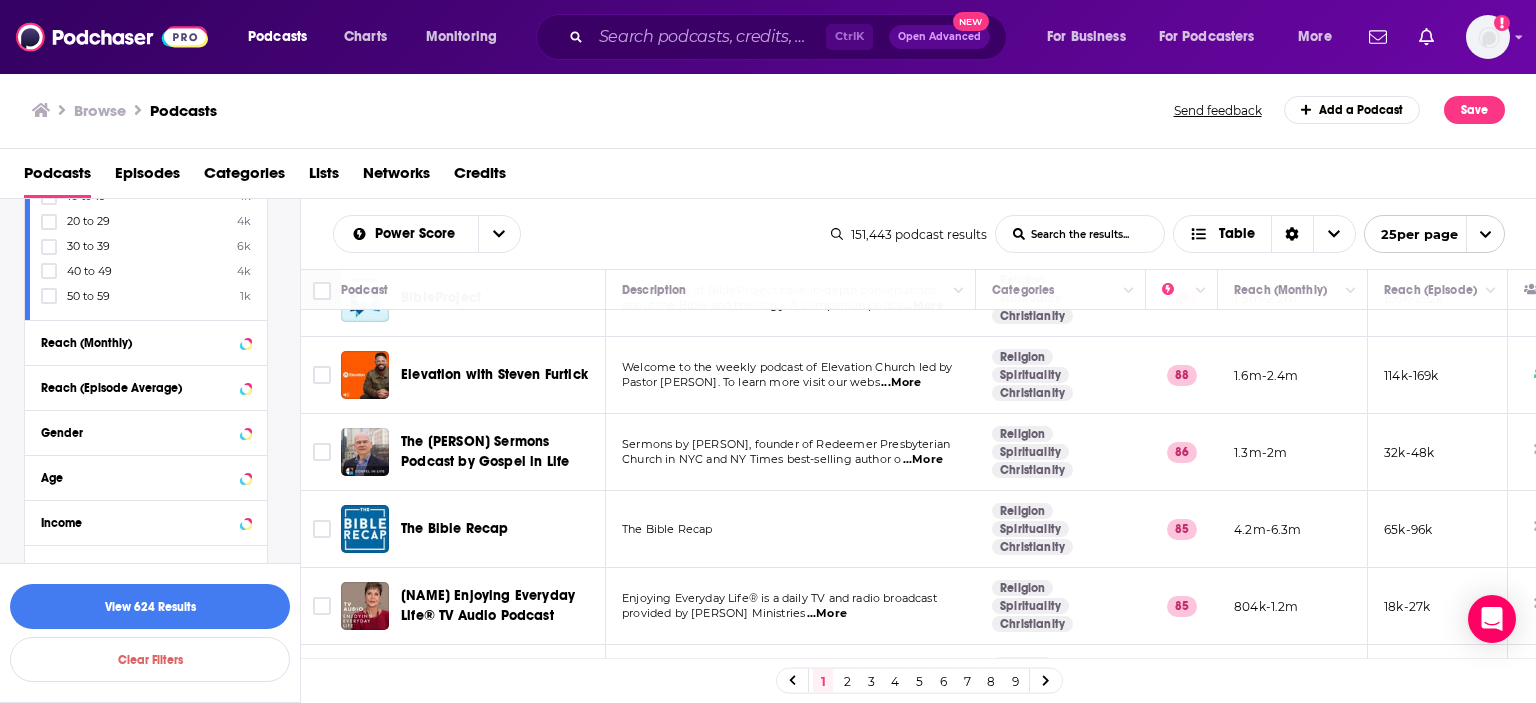 scroll, scrollTop: 998, scrollLeft: 0, axis: vertical 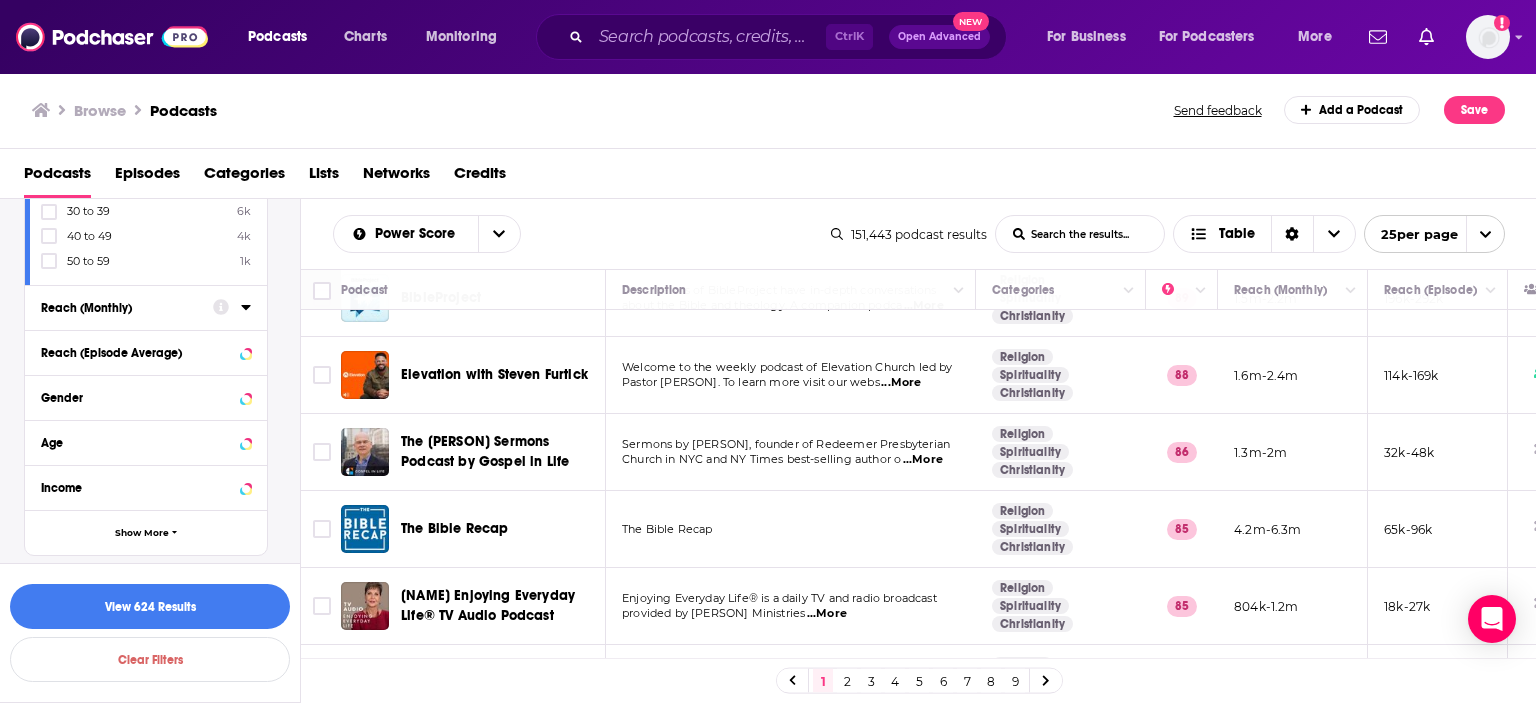click 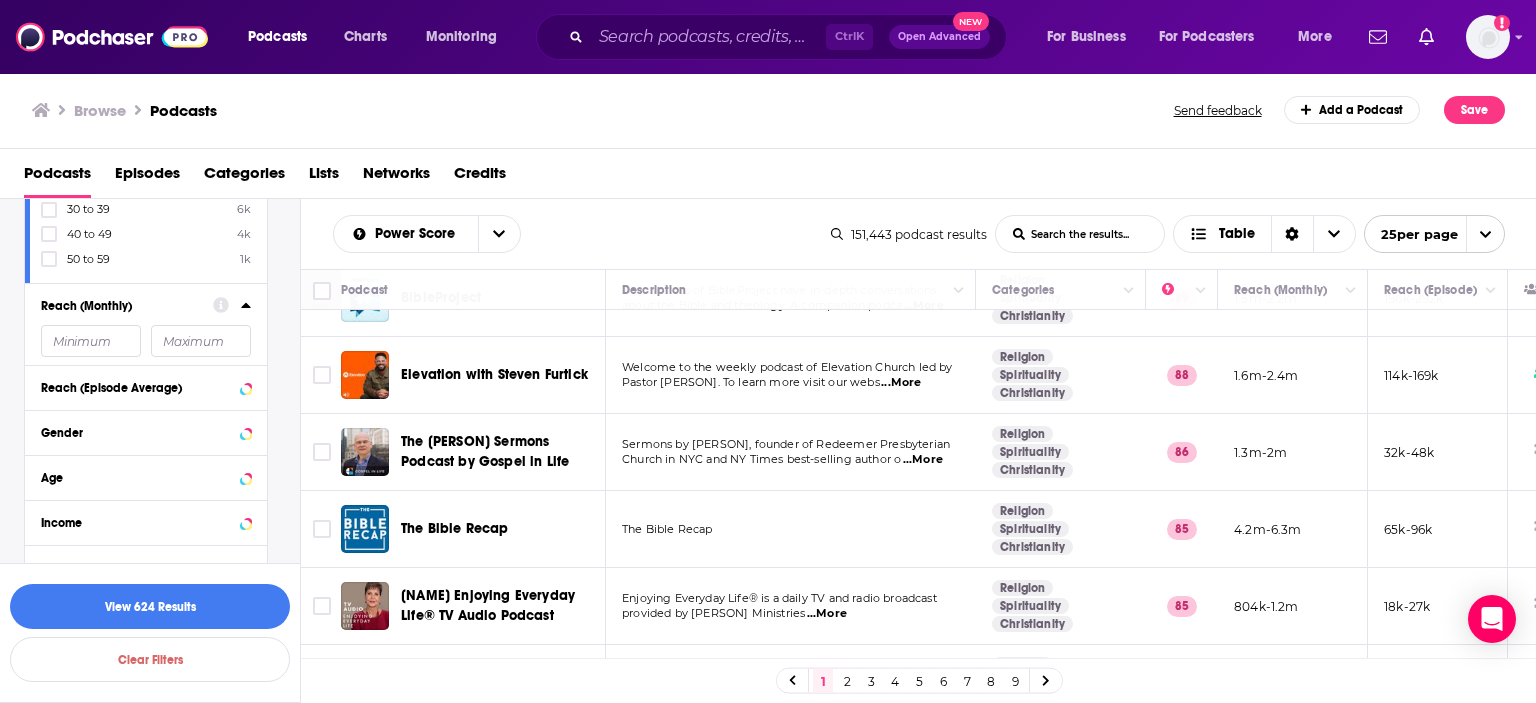 click at bounding box center (91, 341) 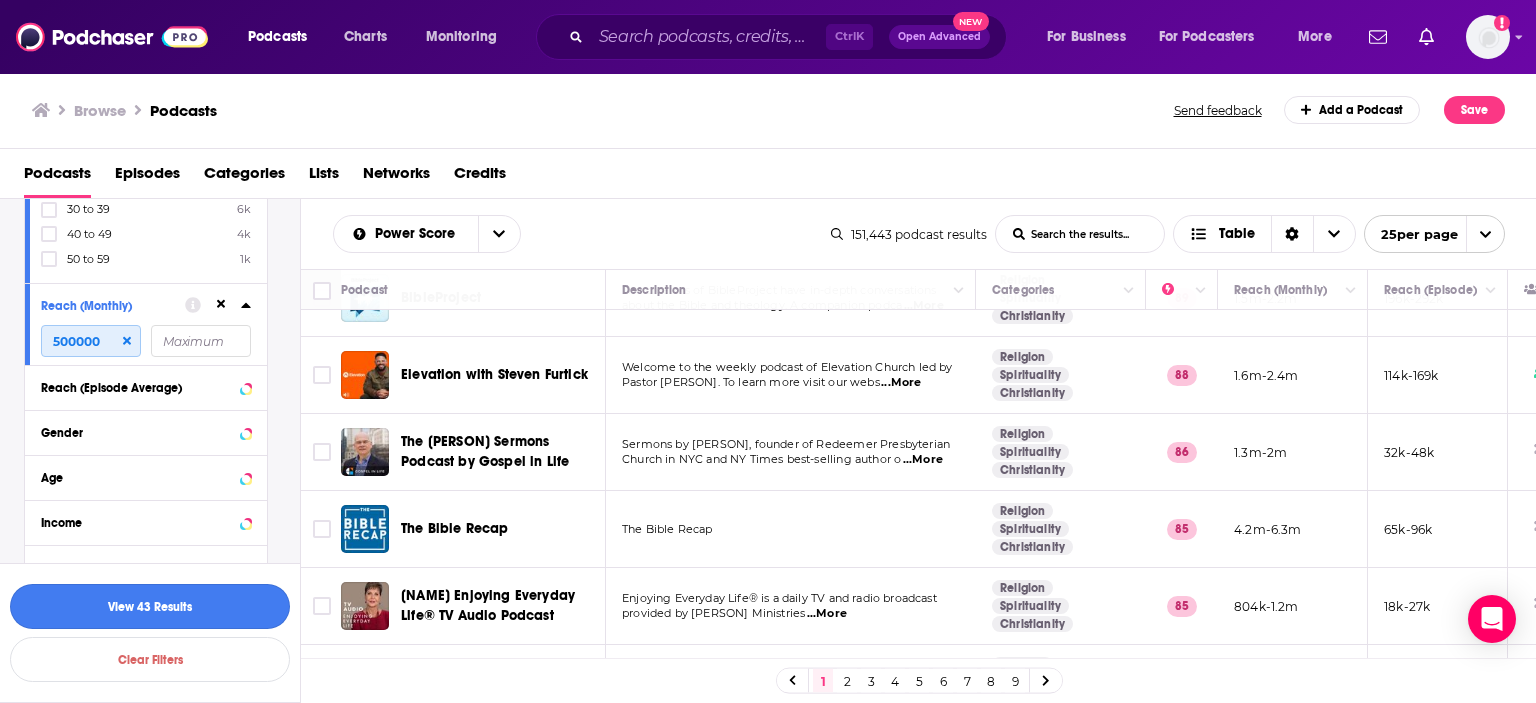 type on "500000" 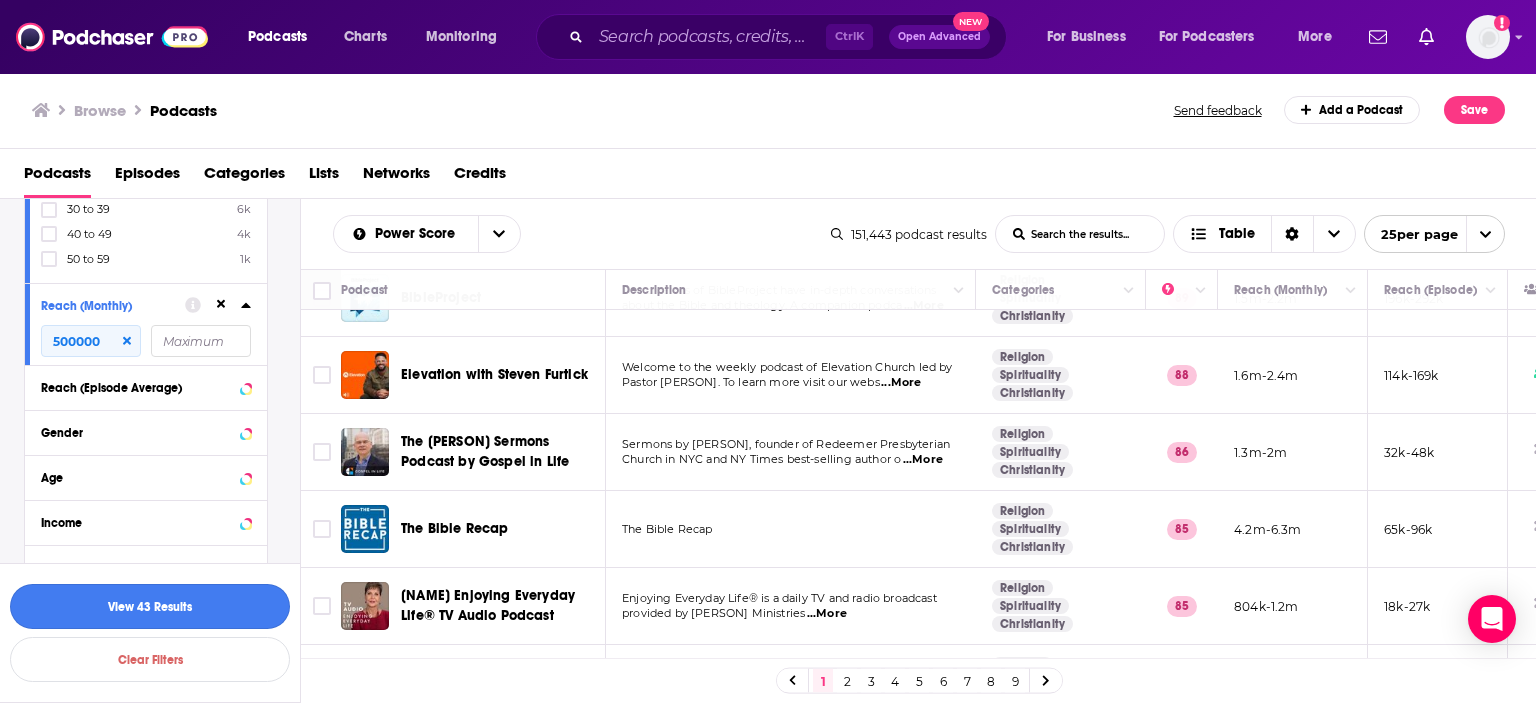 click on "View 43 Results" at bounding box center (150, 606) 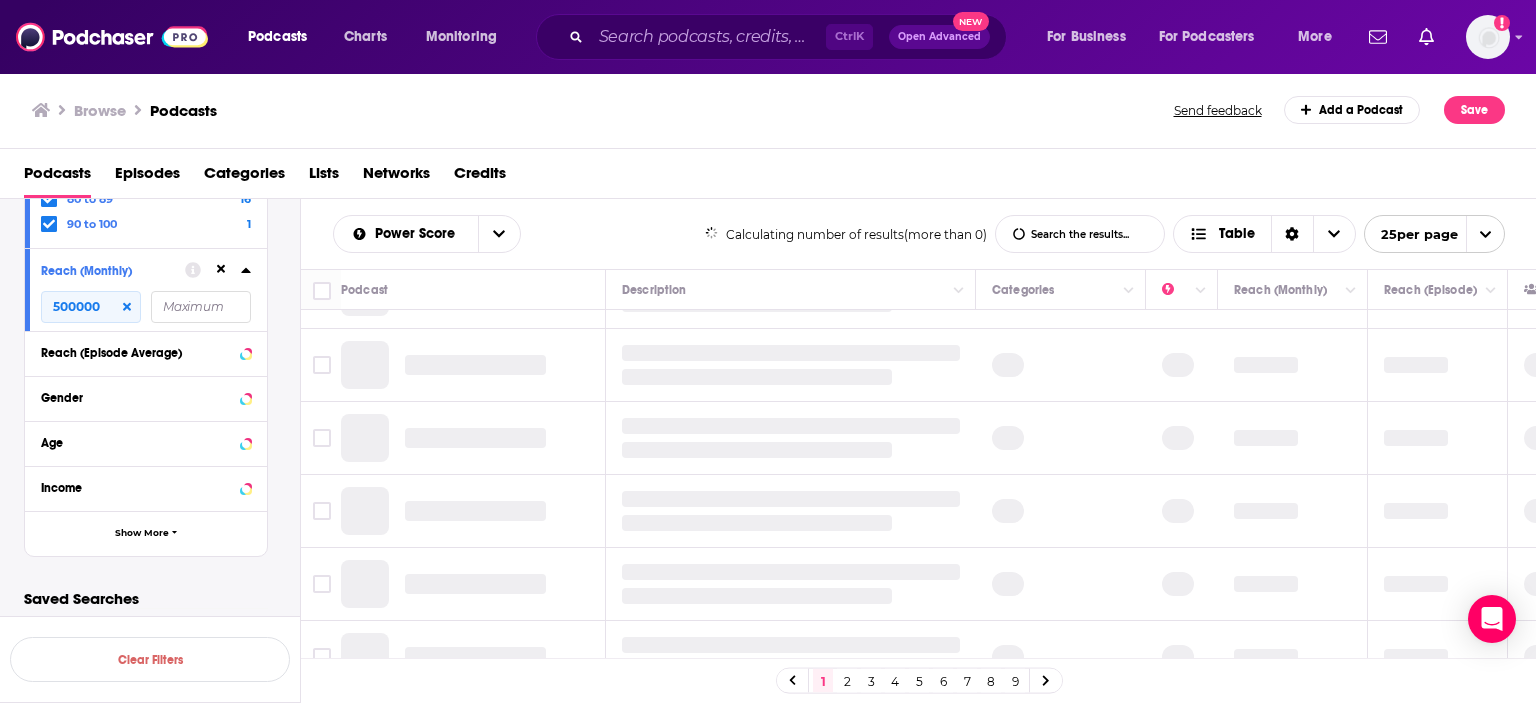 scroll, scrollTop: 861, scrollLeft: 0, axis: vertical 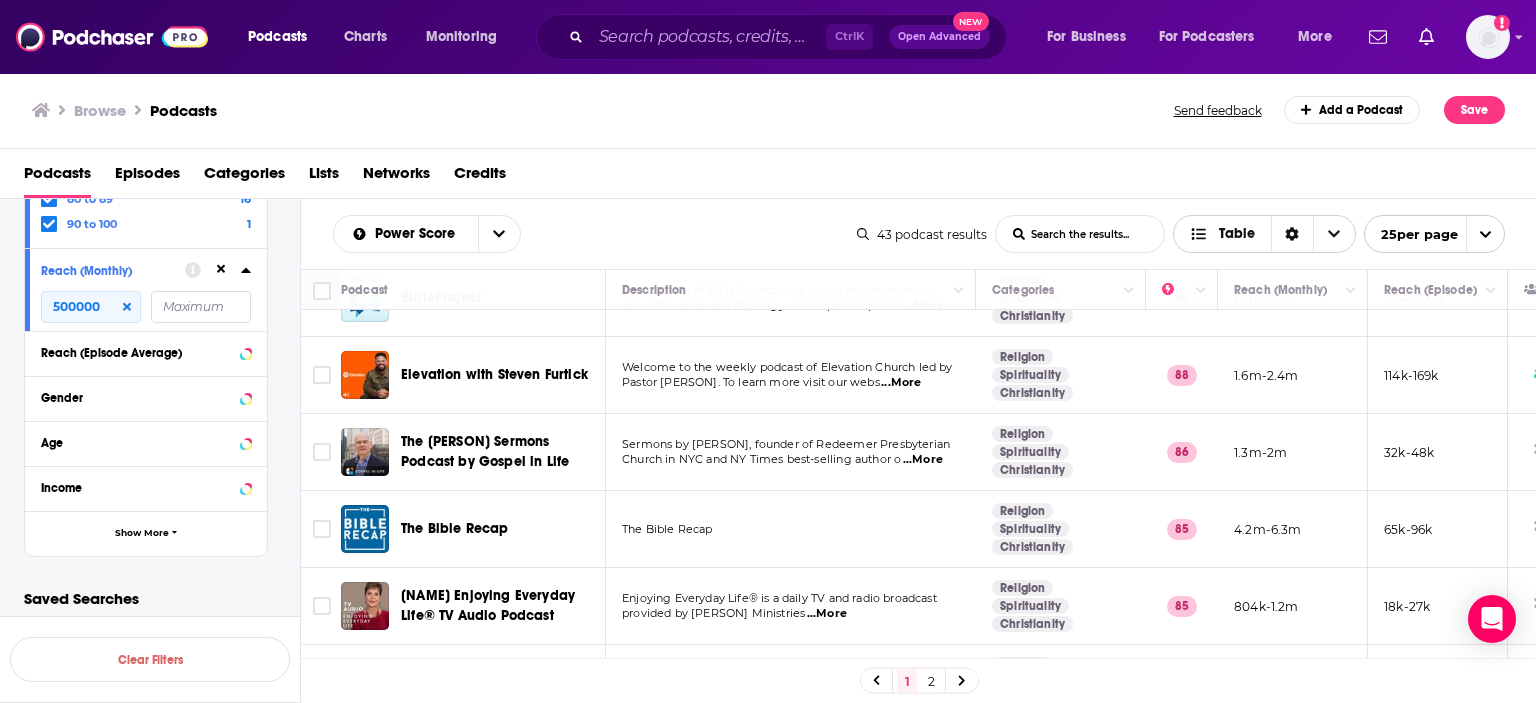 click 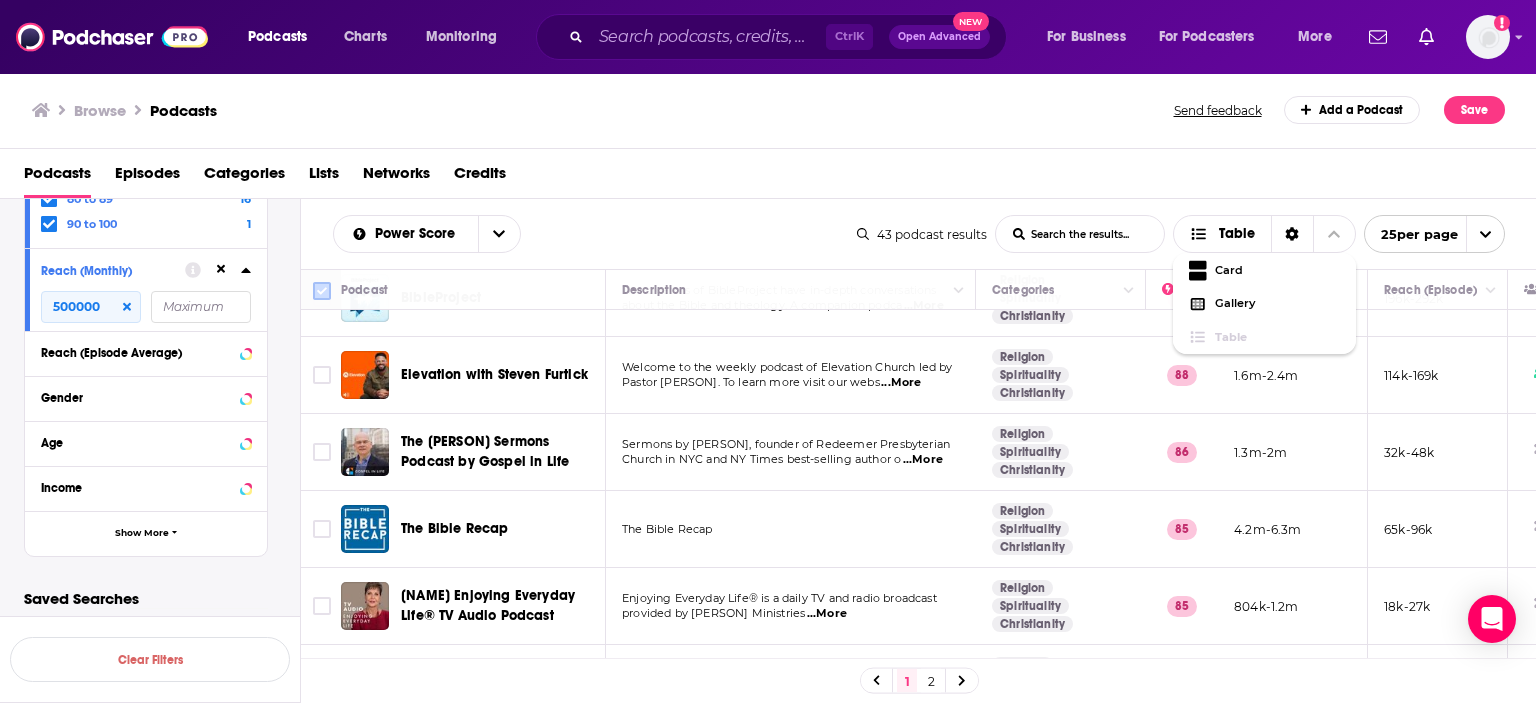 click at bounding box center (322, 291) 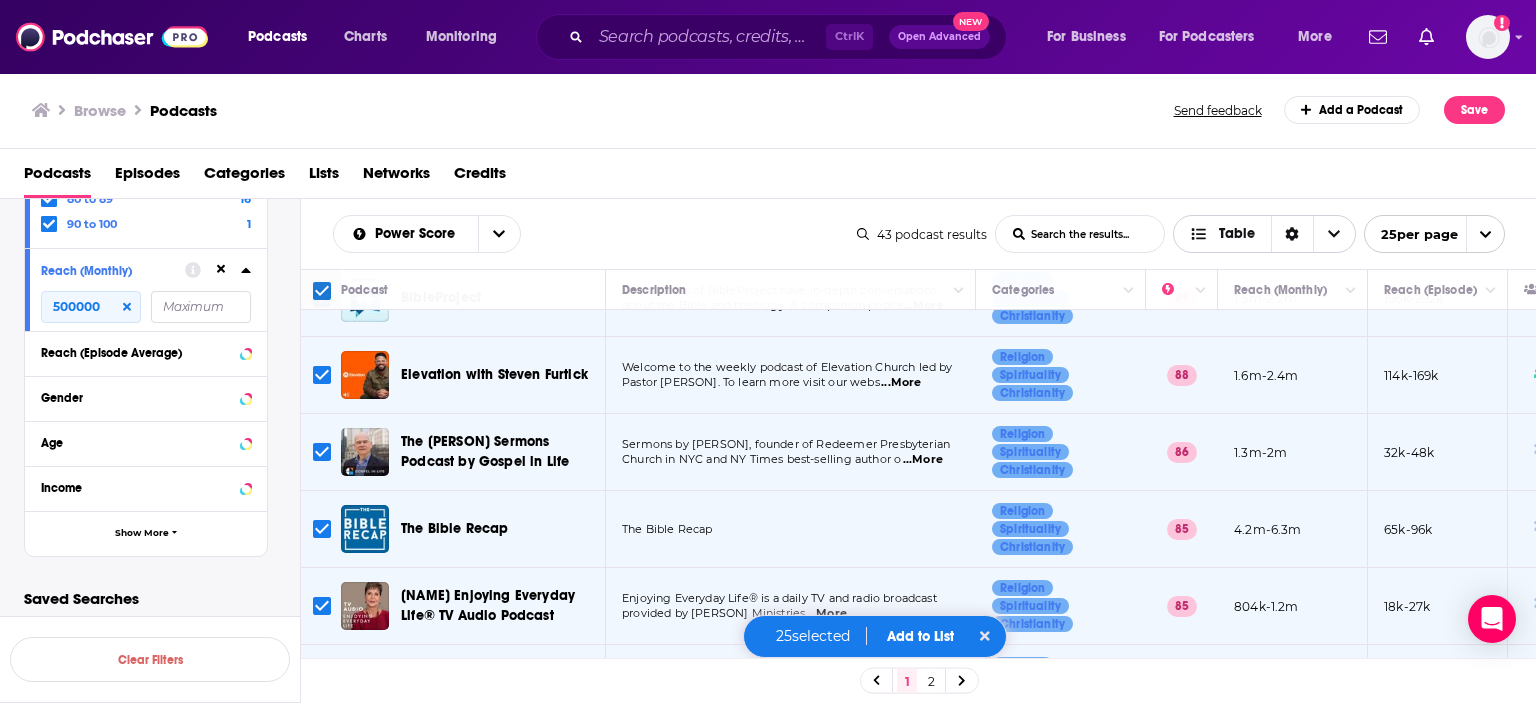 click 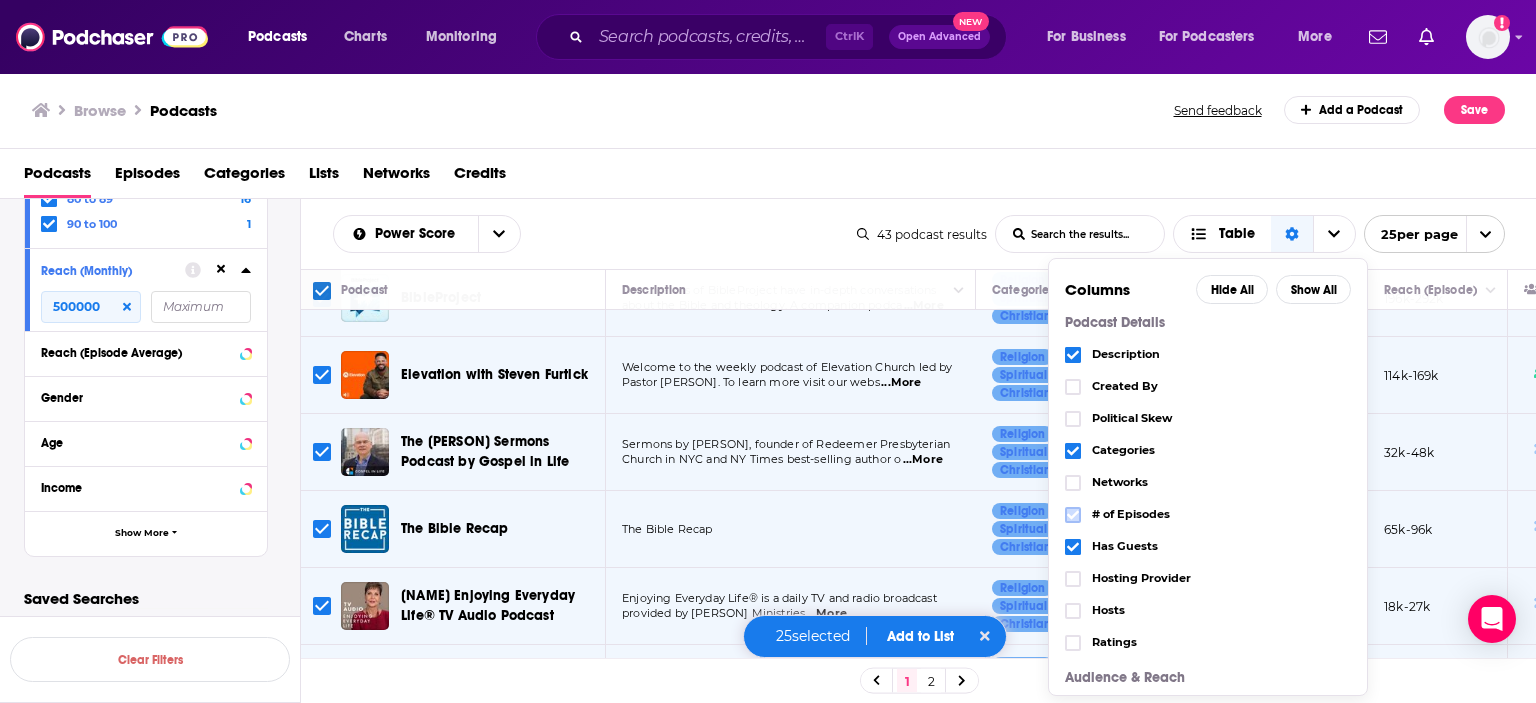 click 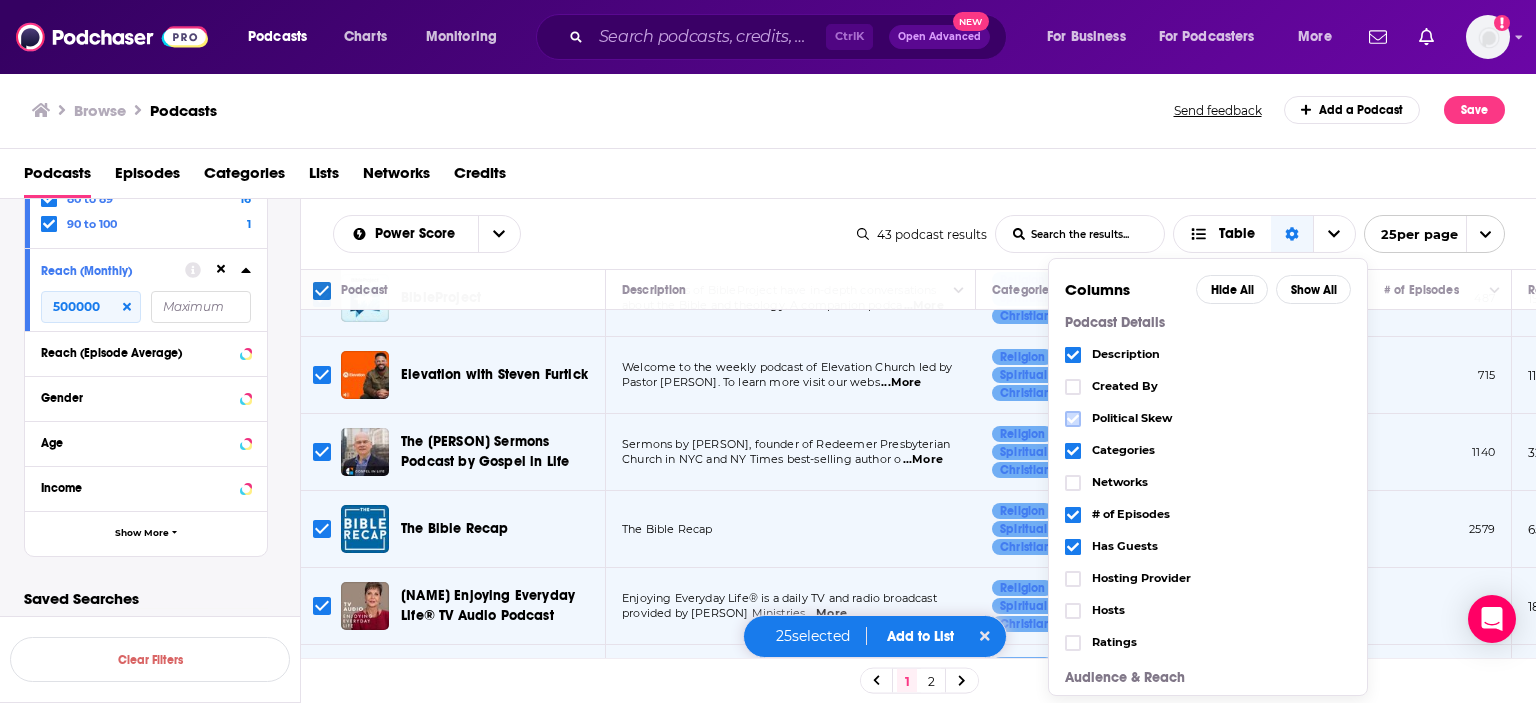click 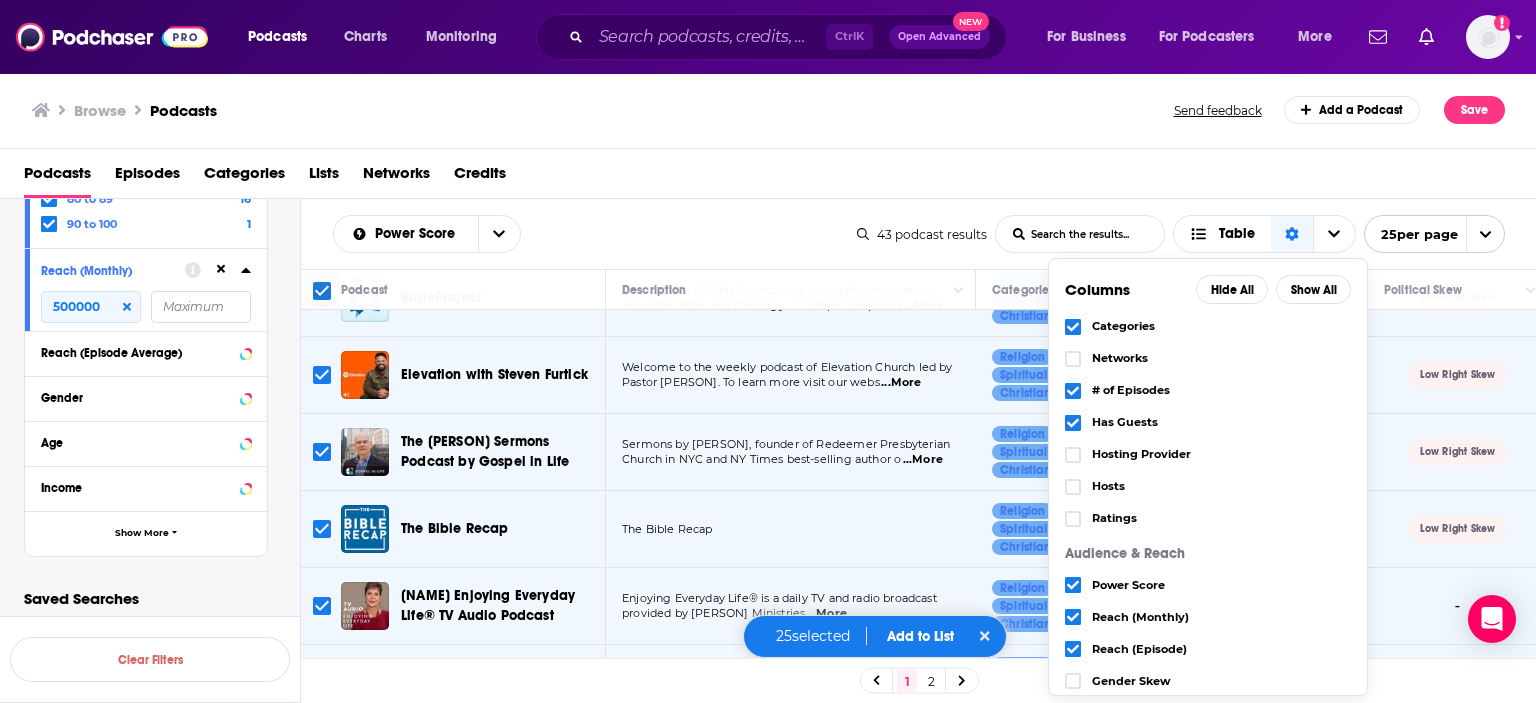 scroll, scrollTop: 138, scrollLeft: 0, axis: vertical 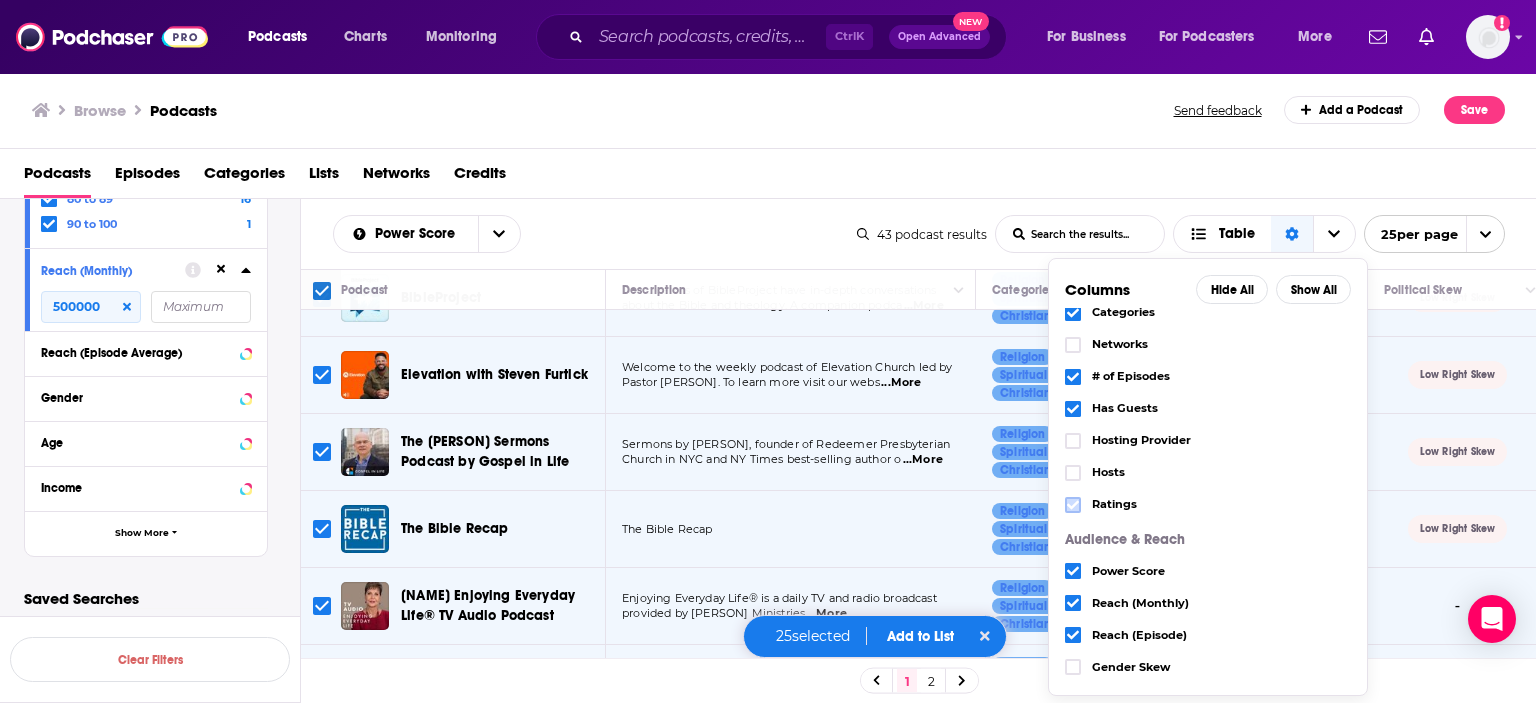 click 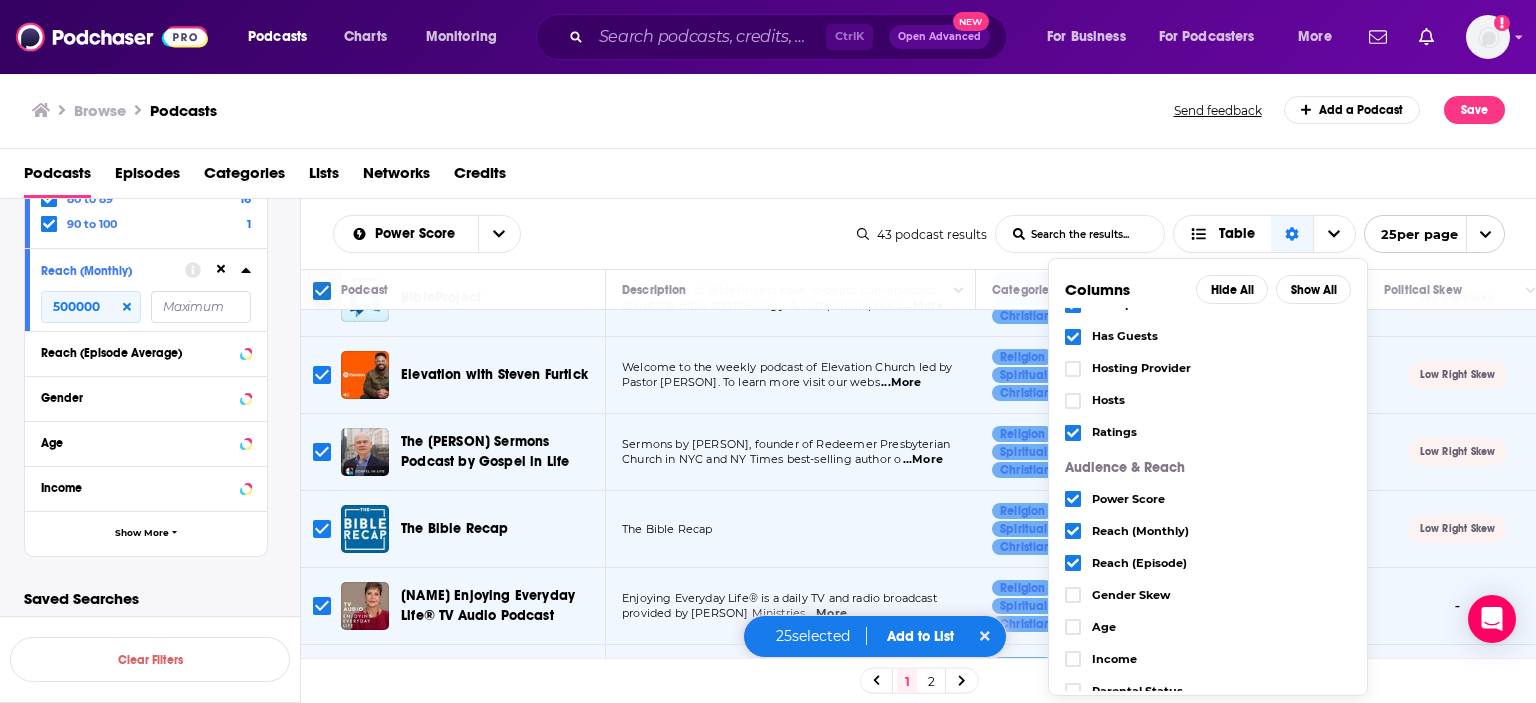 scroll, scrollTop: 273, scrollLeft: 0, axis: vertical 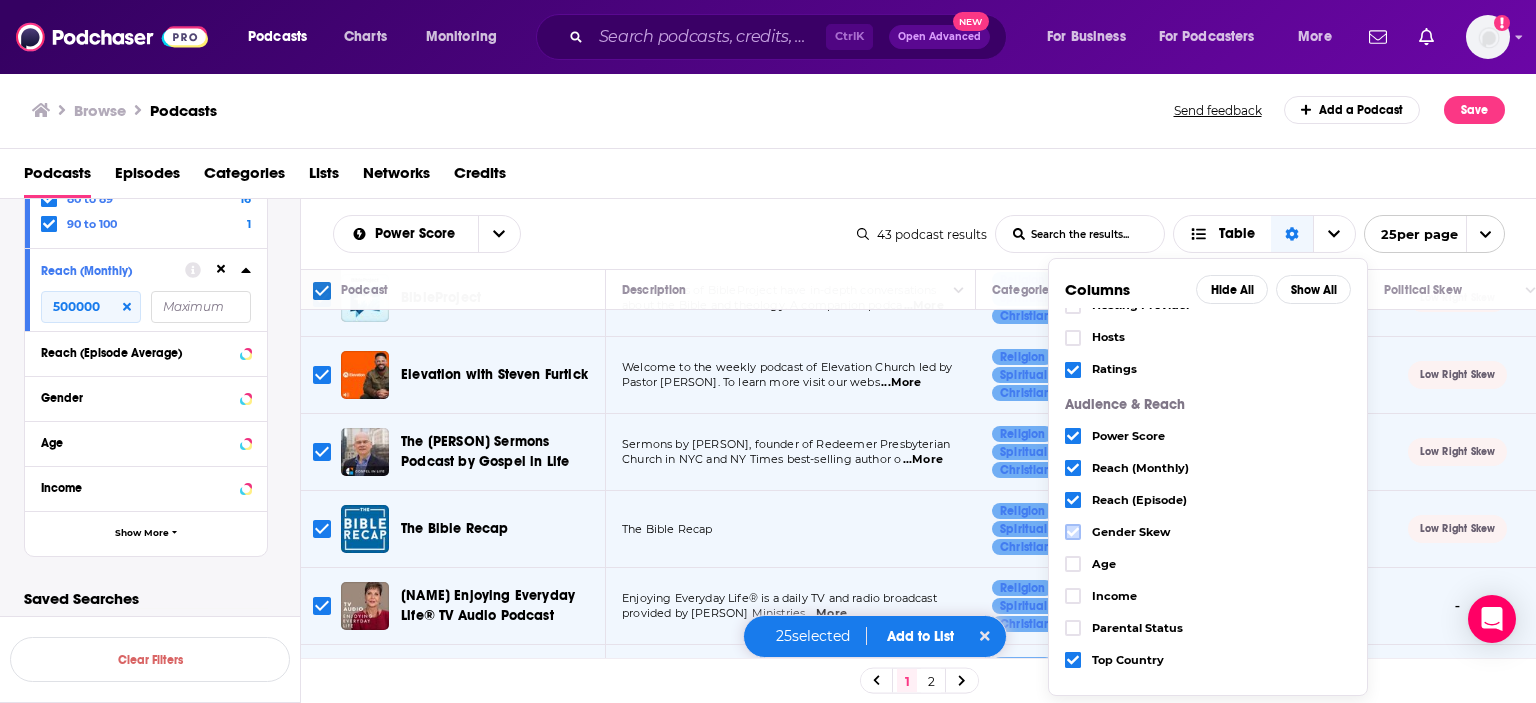 click 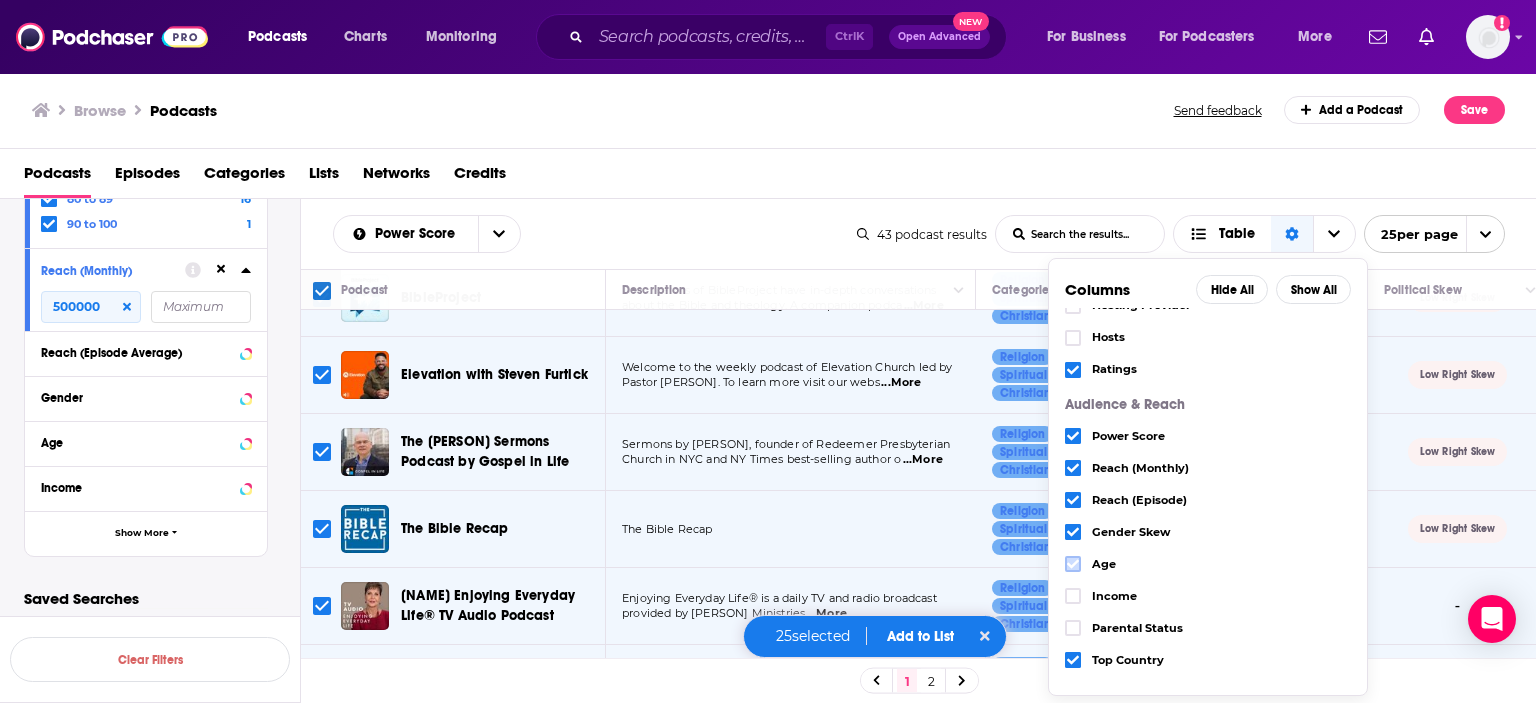 click 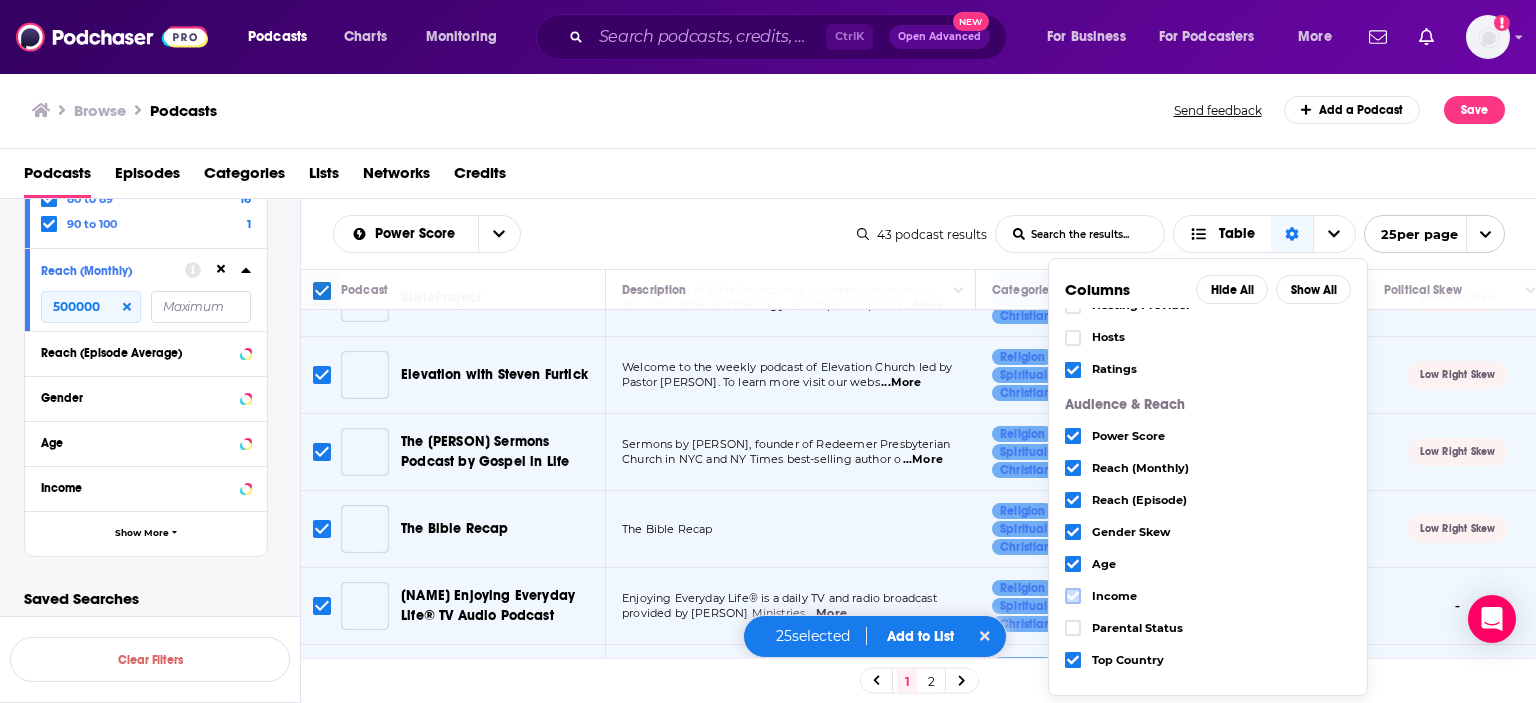 click 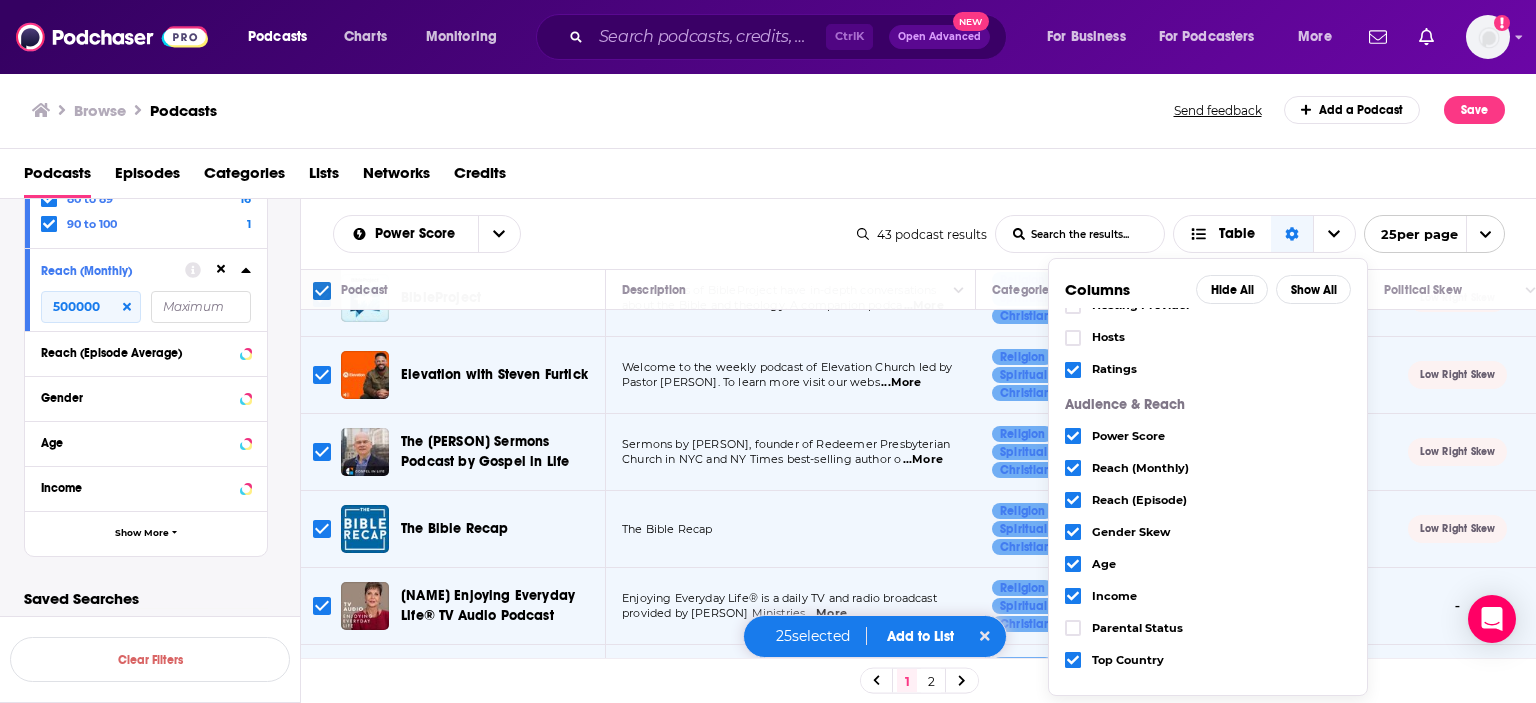 drag, startPoint x: 1071, startPoint y: 618, endPoint x: 1358, endPoint y: 614, distance: 287.02786 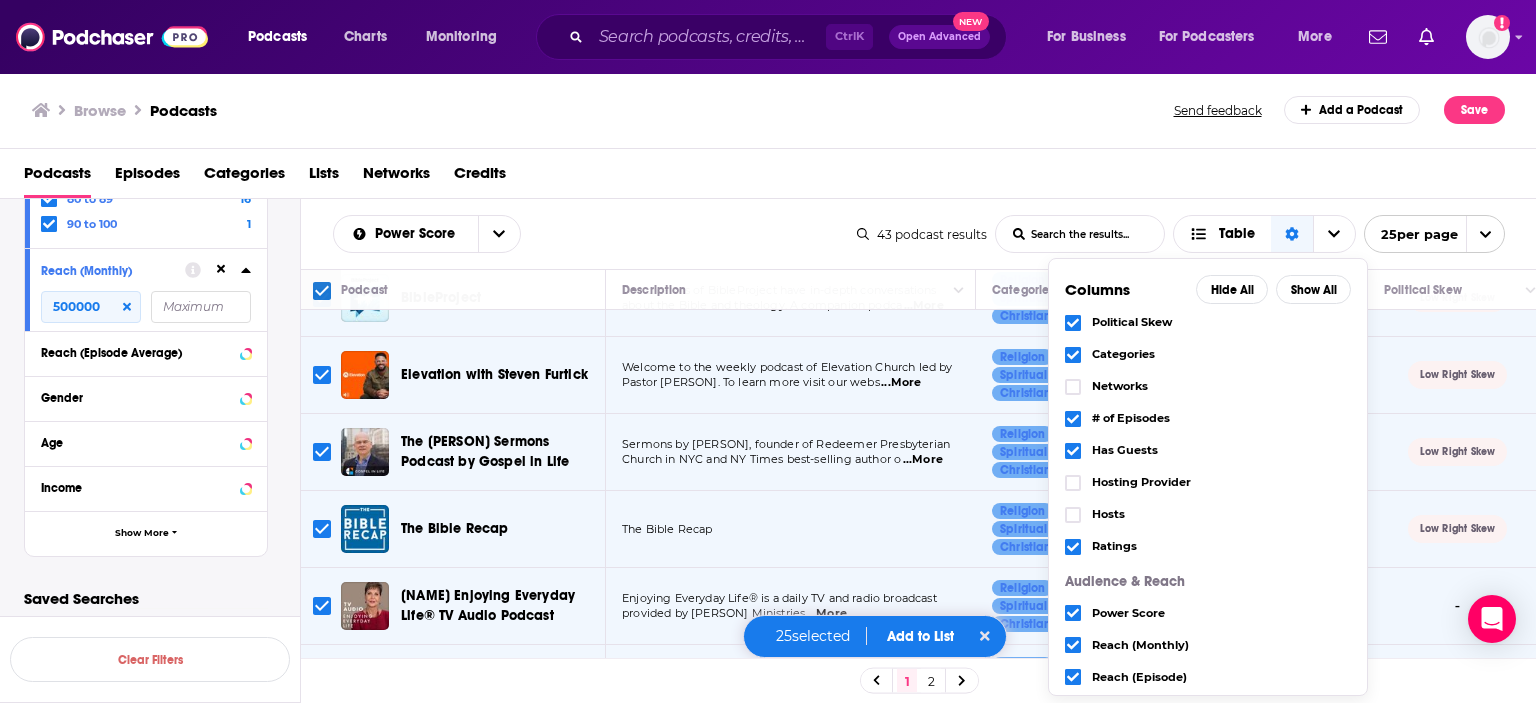 scroll, scrollTop: 0, scrollLeft: 0, axis: both 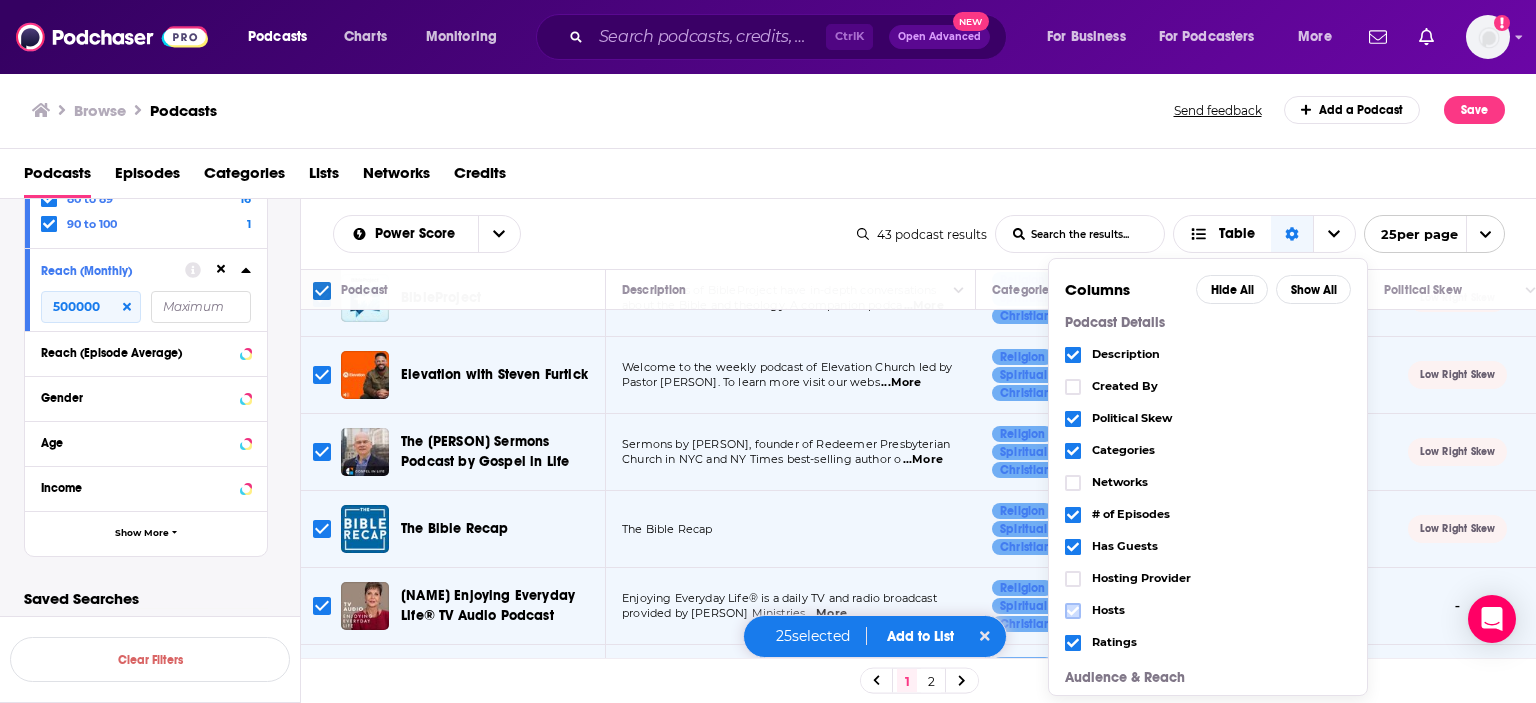 click 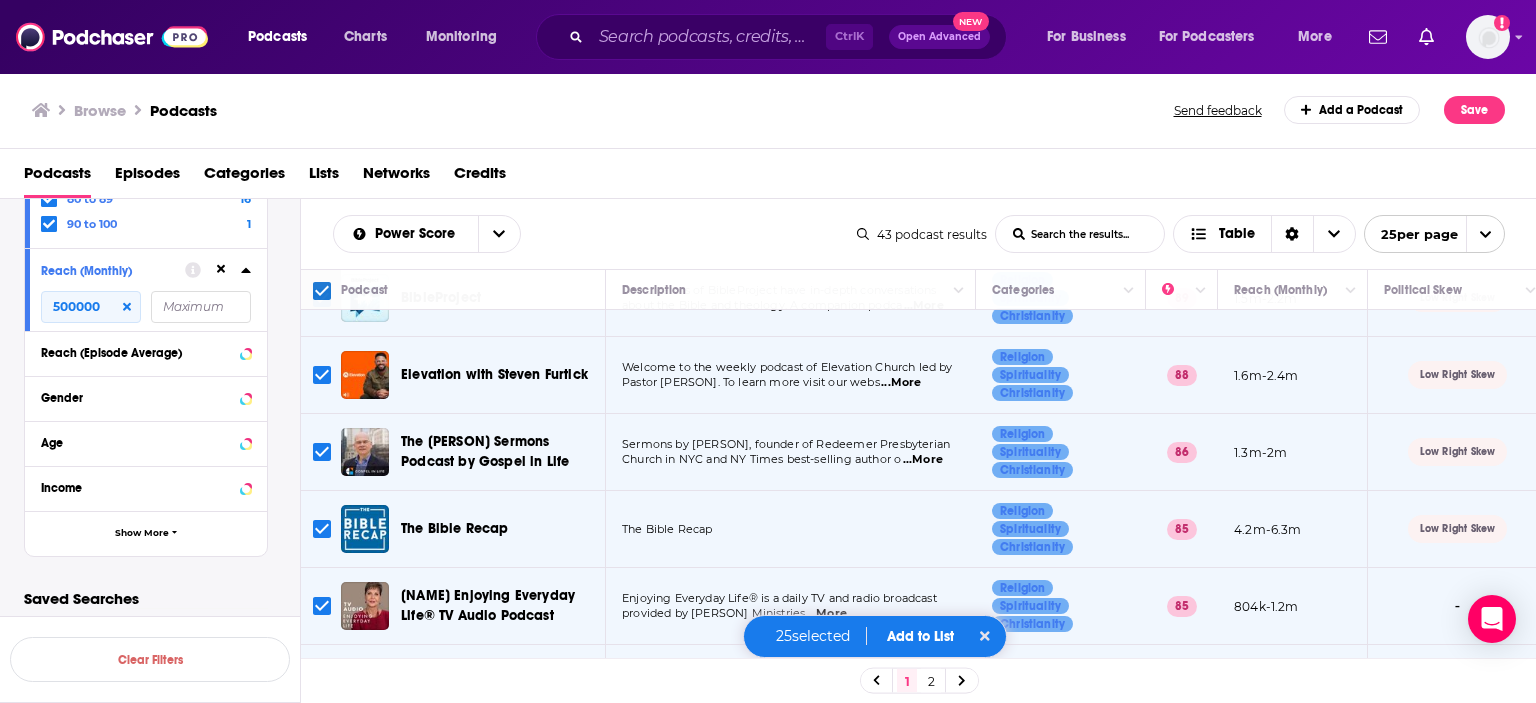 click on "Power Score List Search Input Search the results... Table" at bounding box center [595, 234] 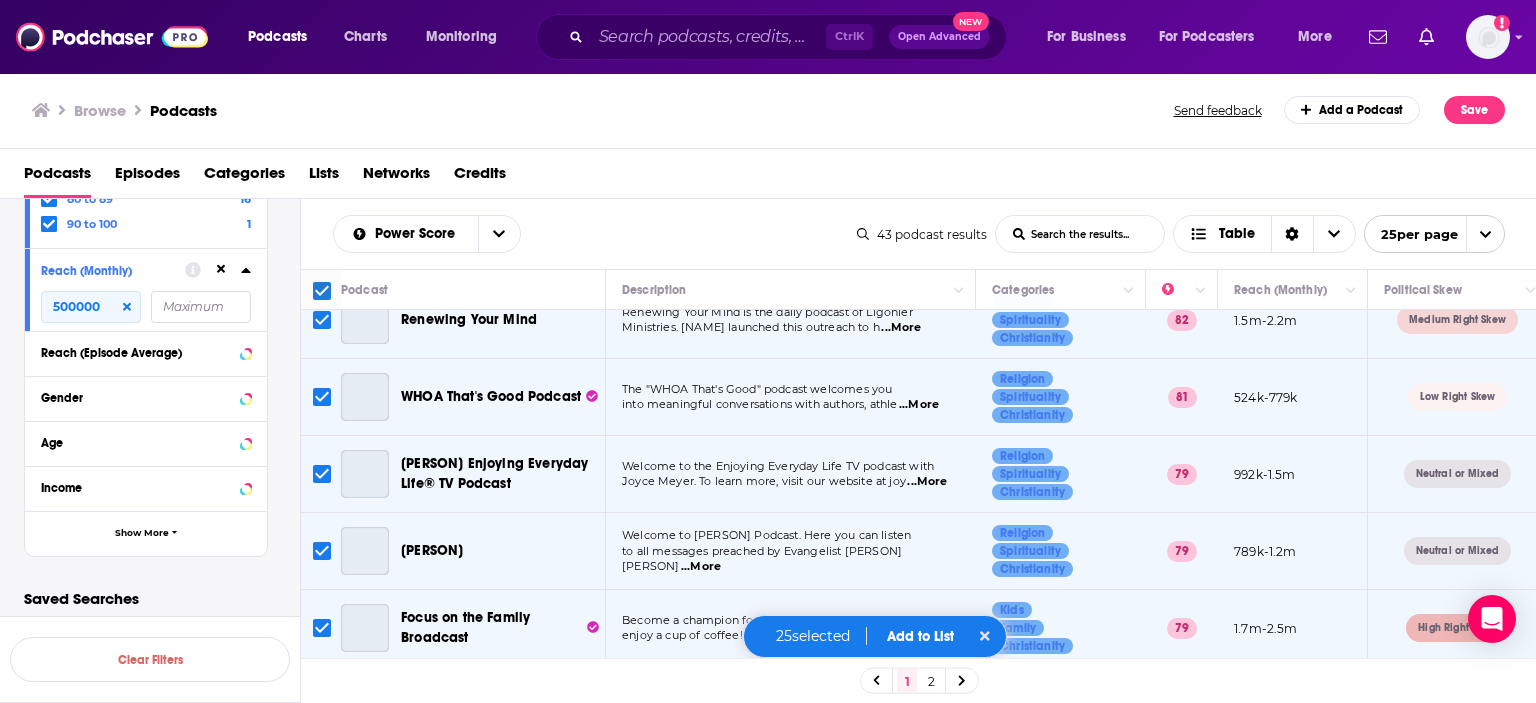 scroll, scrollTop: 1602, scrollLeft: 0, axis: vertical 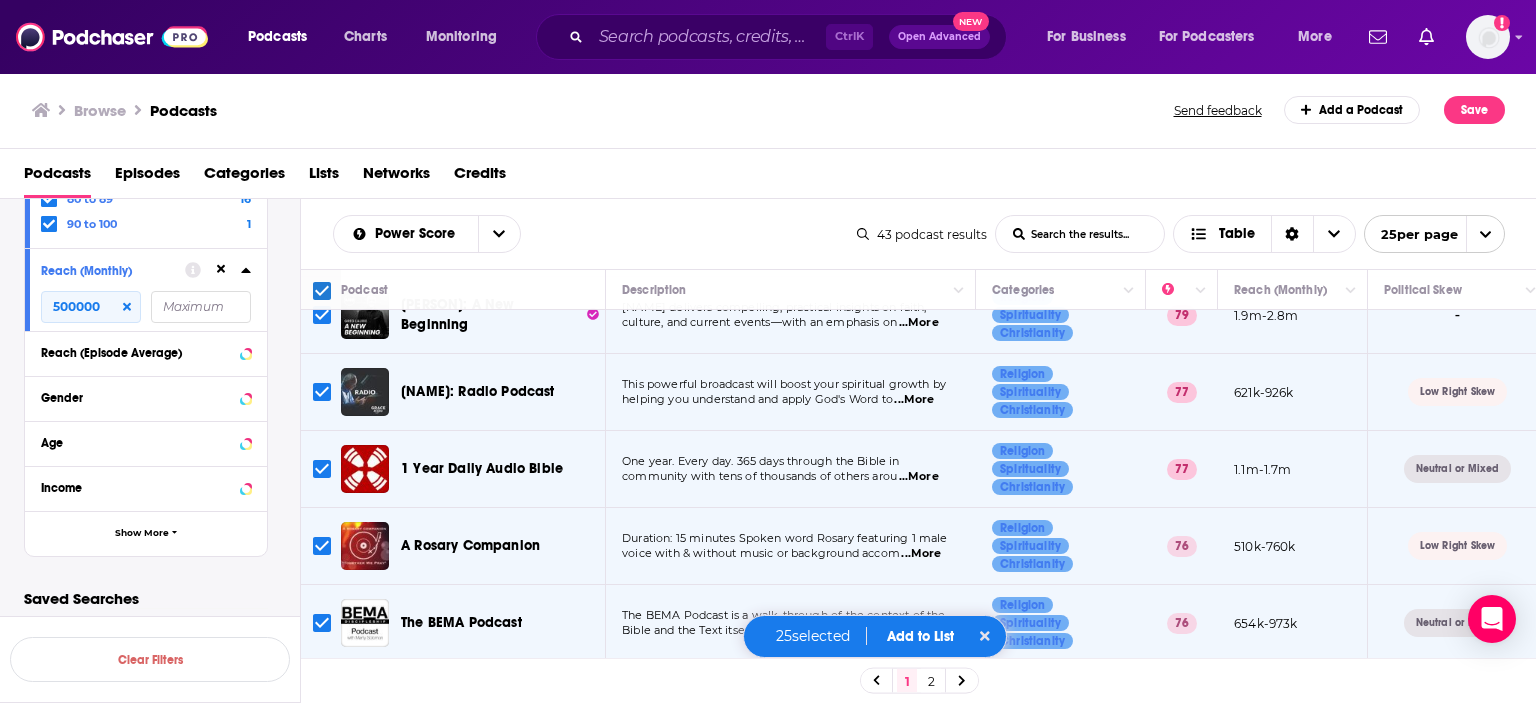 click on "2" at bounding box center [931, 681] 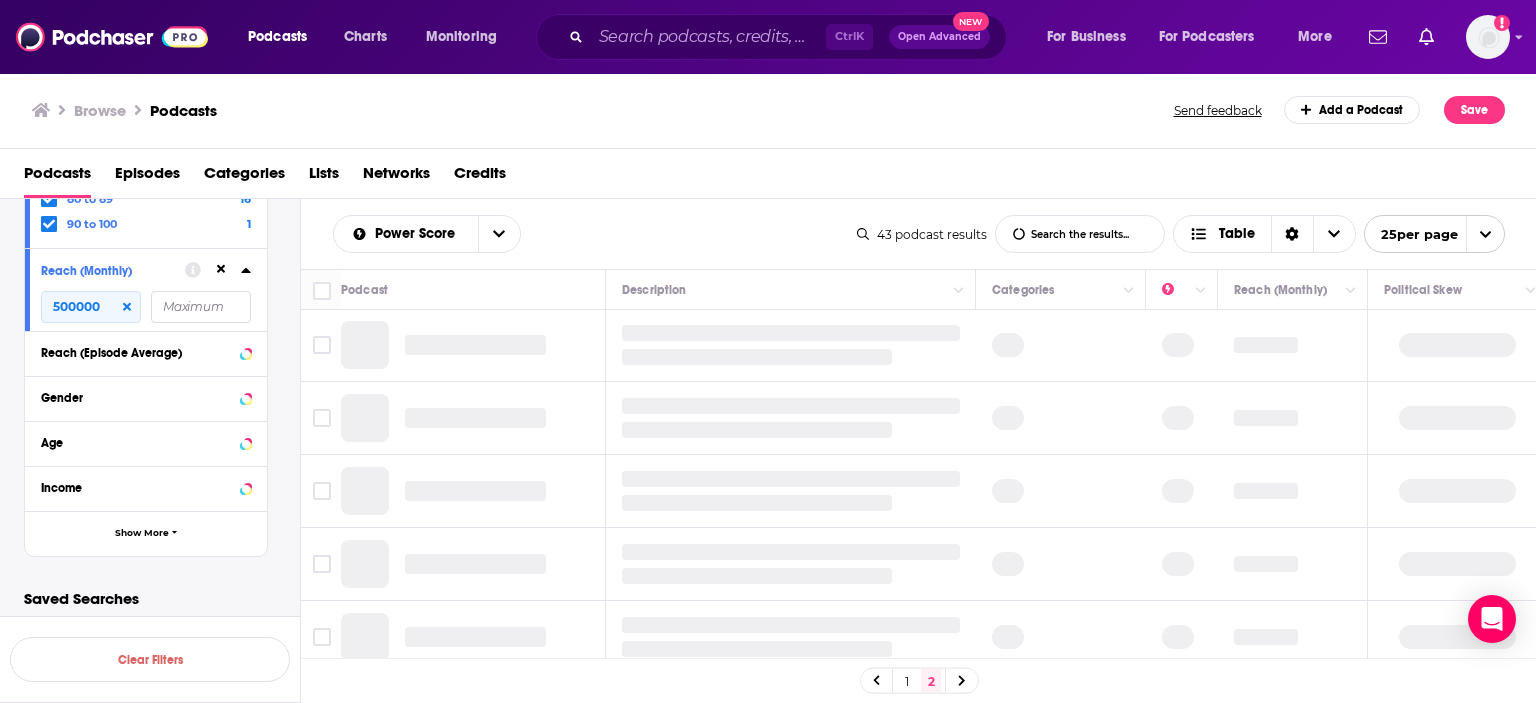 scroll, scrollTop: 0, scrollLeft: 0, axis: both 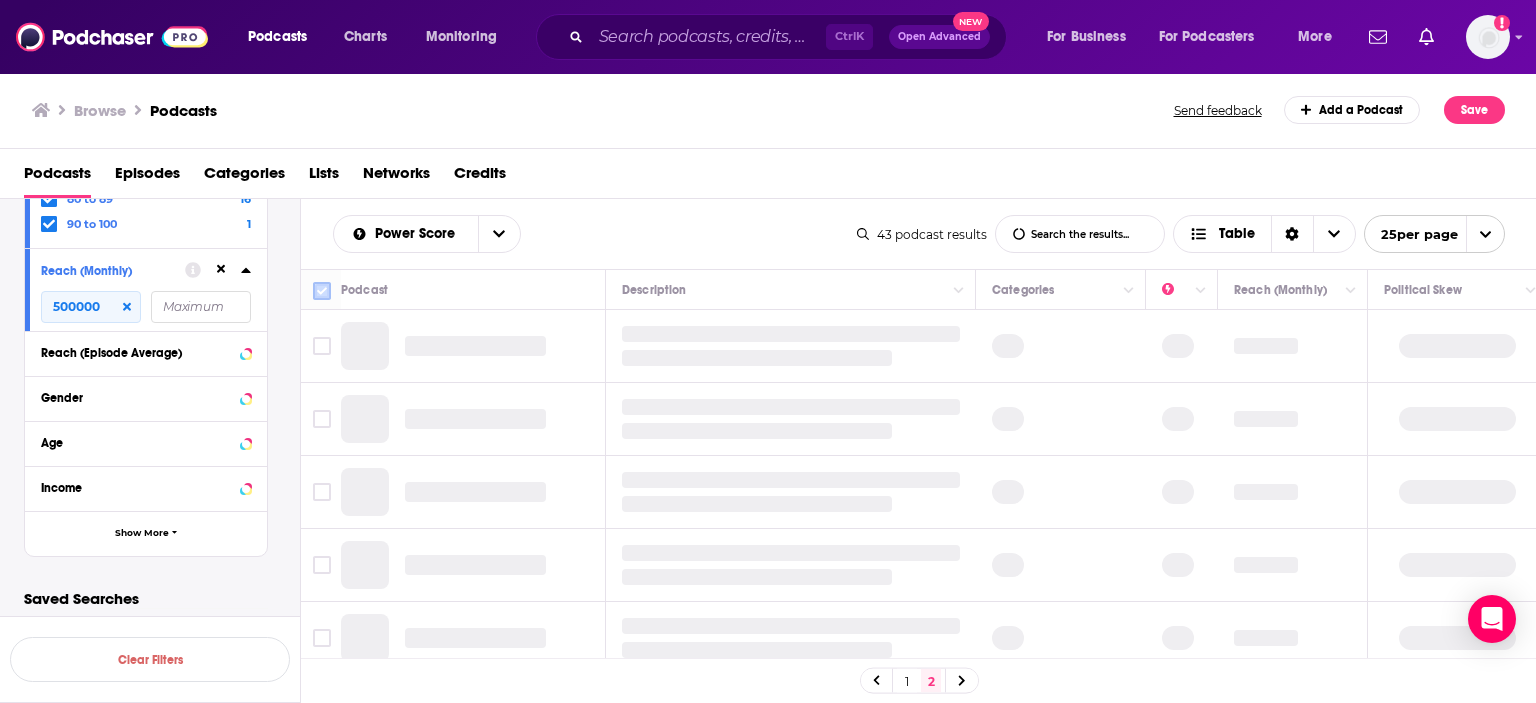 click at bounding box center [322, 291] 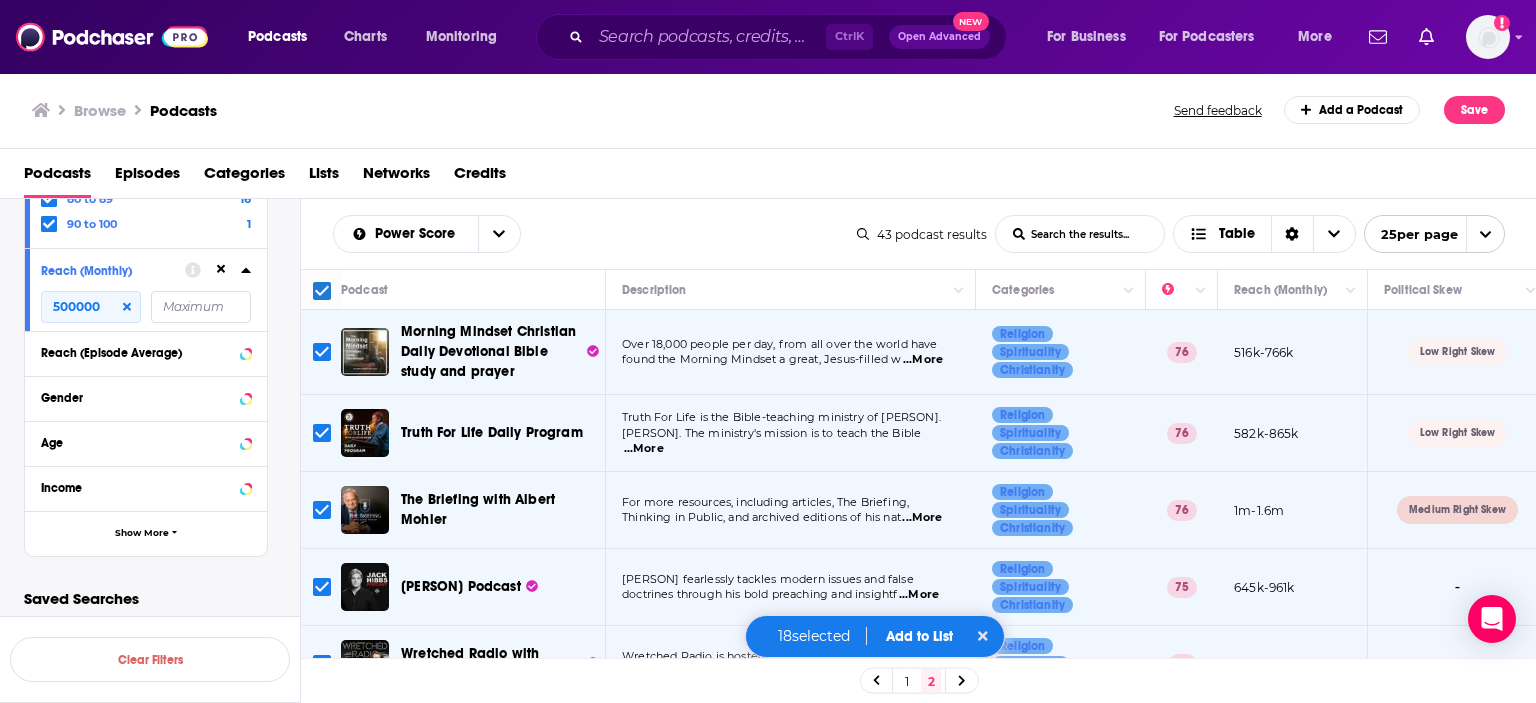 click on "1" at bounding box center [907, 681] 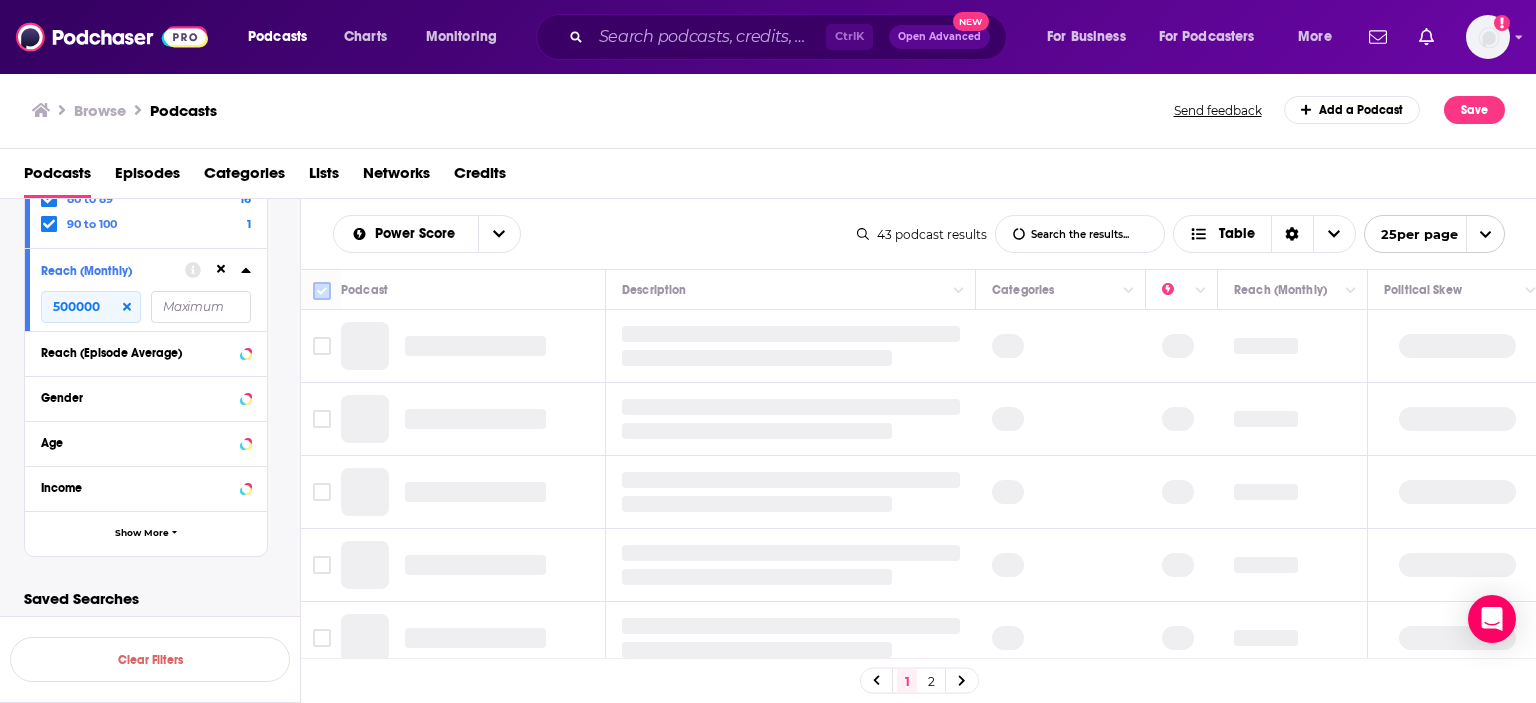 click at bounding box center (322, 291) 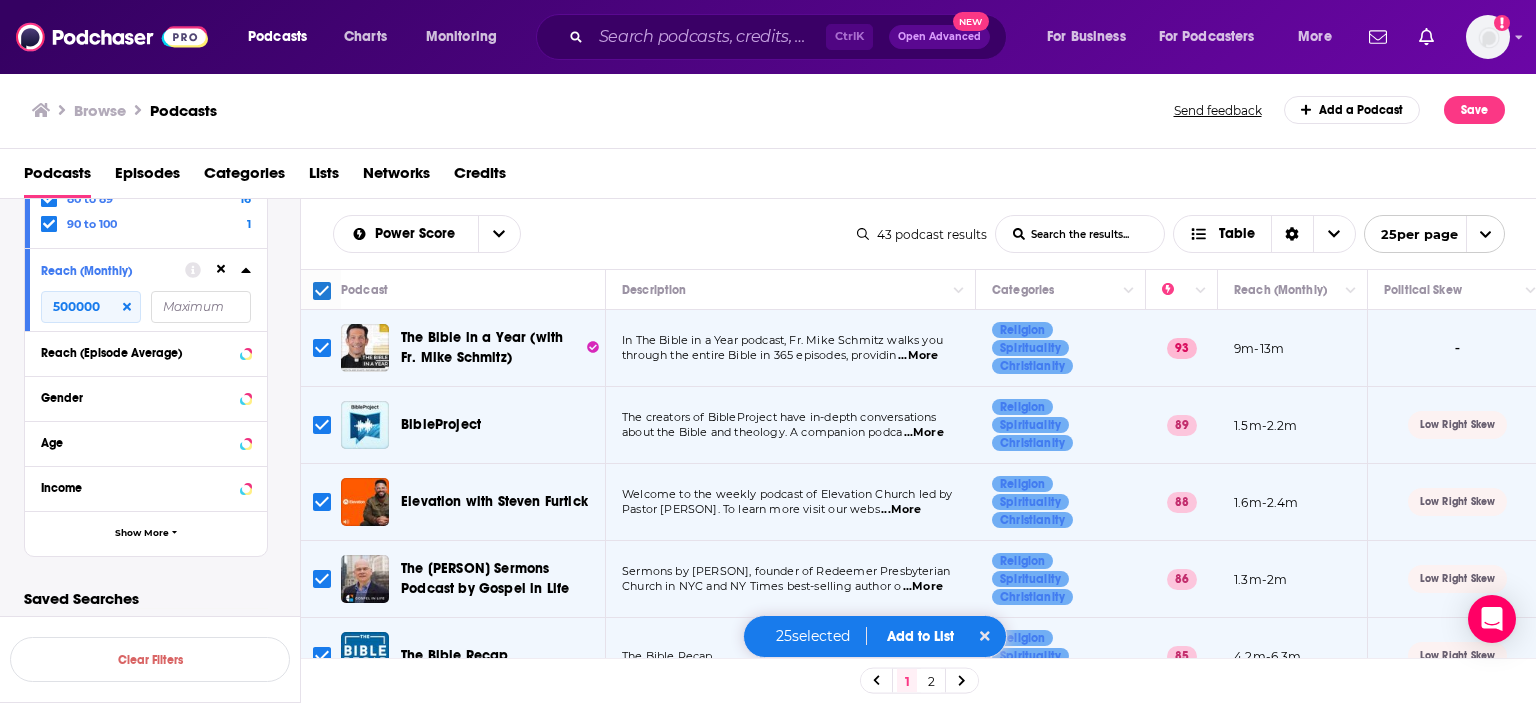 click at bounding box center [1485, 234] 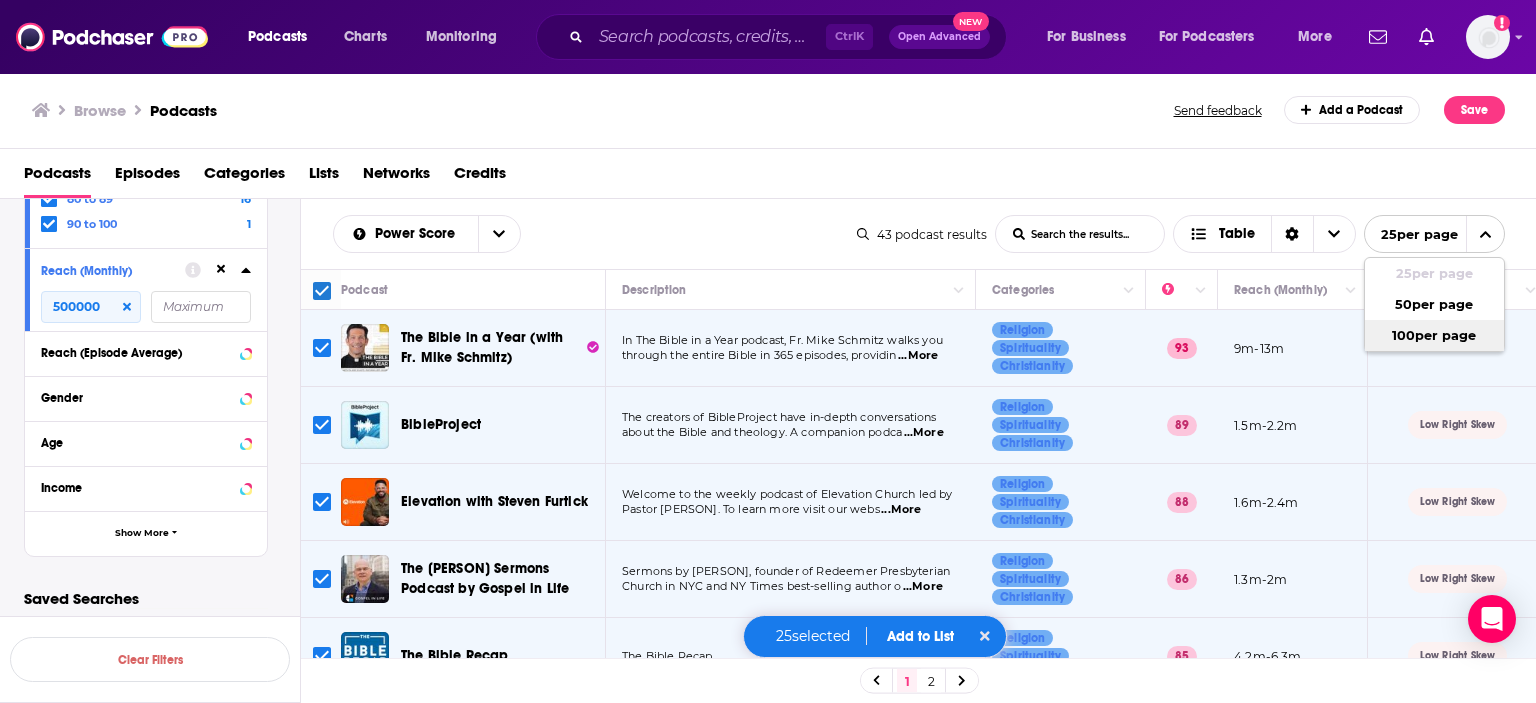 click on "100  per page" at bounding box center (1434, 335) 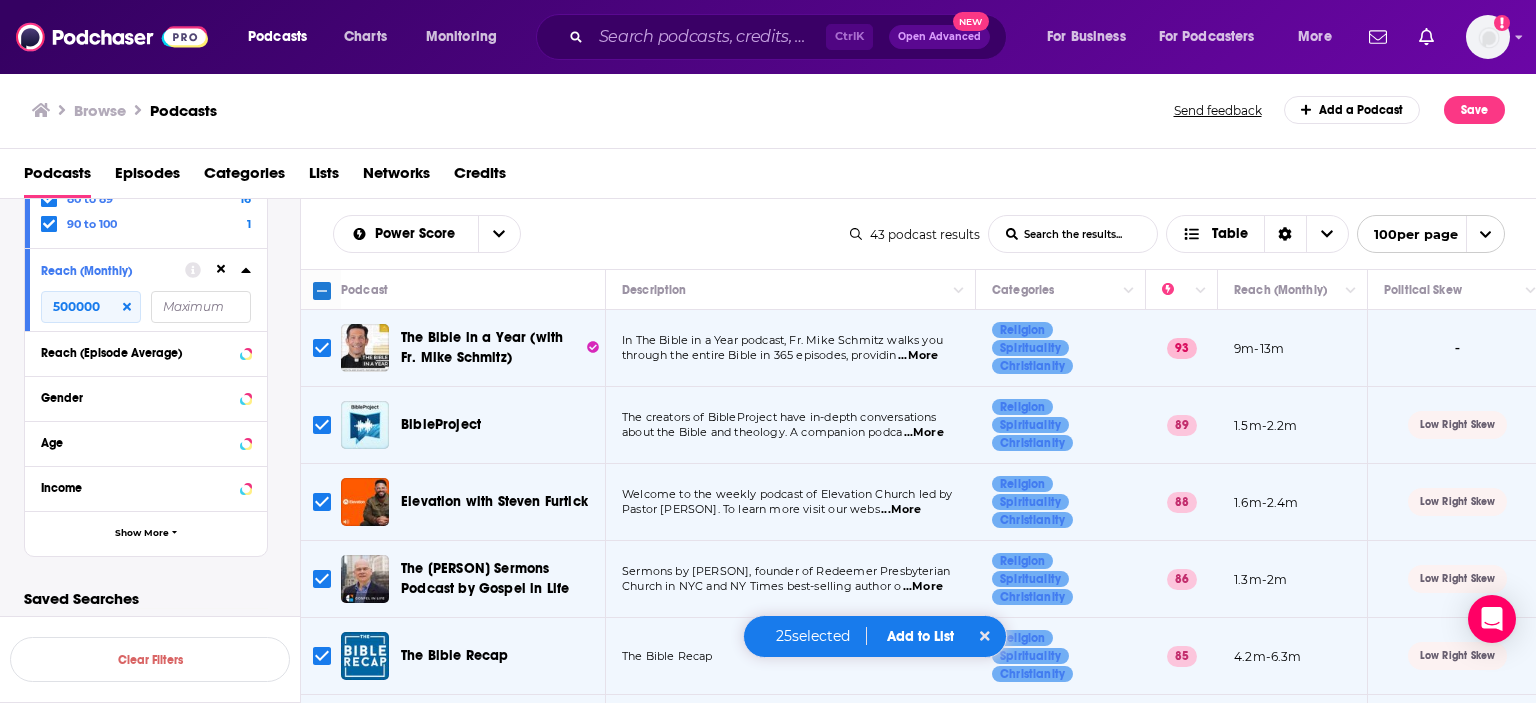 click at bounding box center [322, 291] 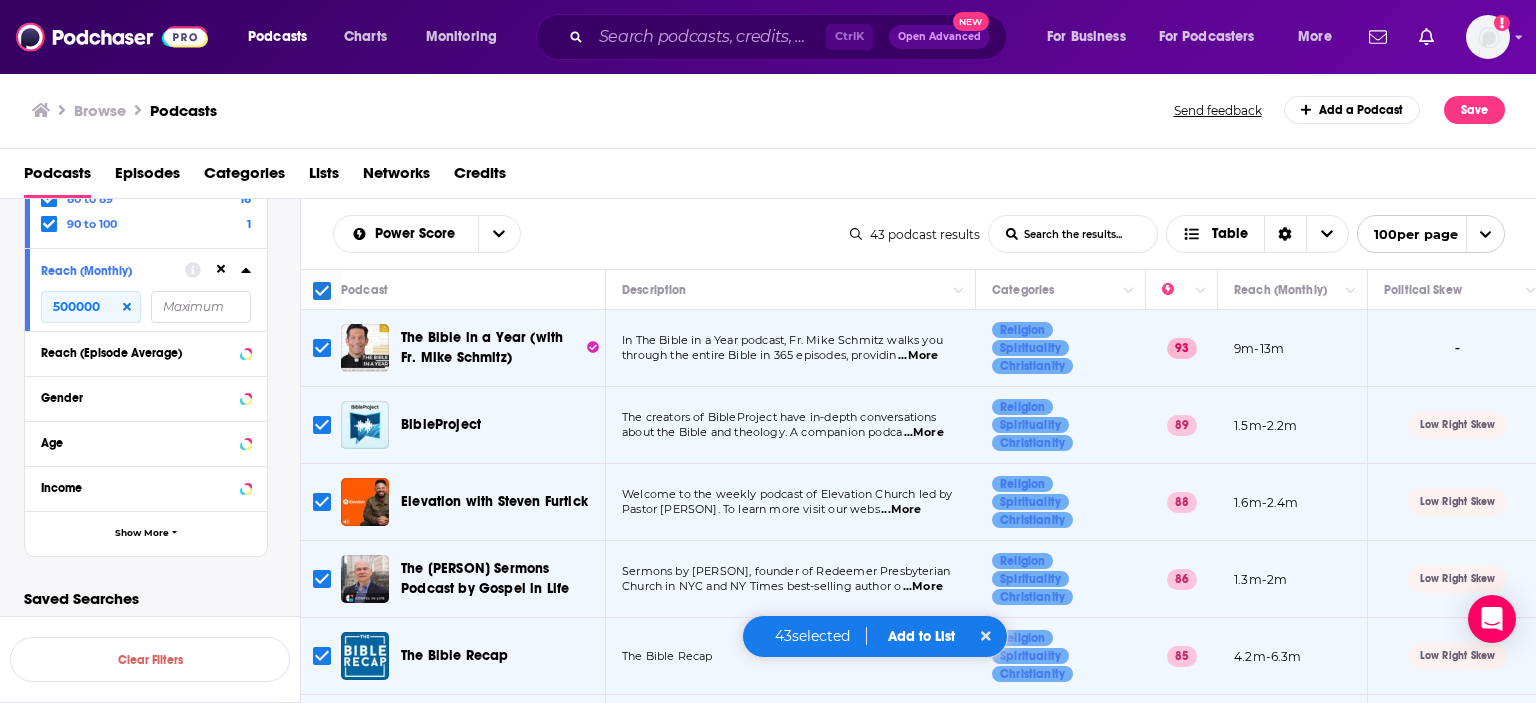 click on "Add to List" at bounding box center [921, 636] 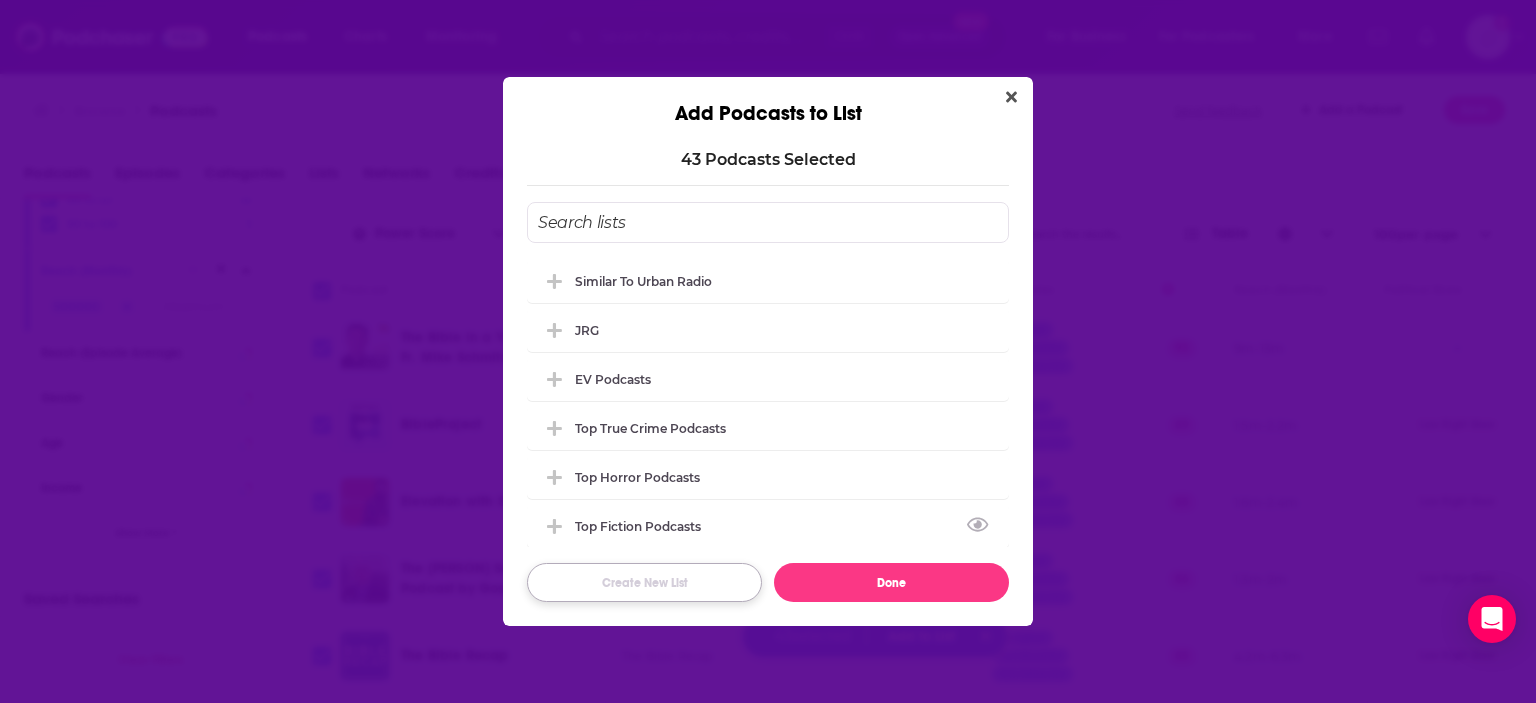 click on "Create New List" at bounding box center (644, 582) 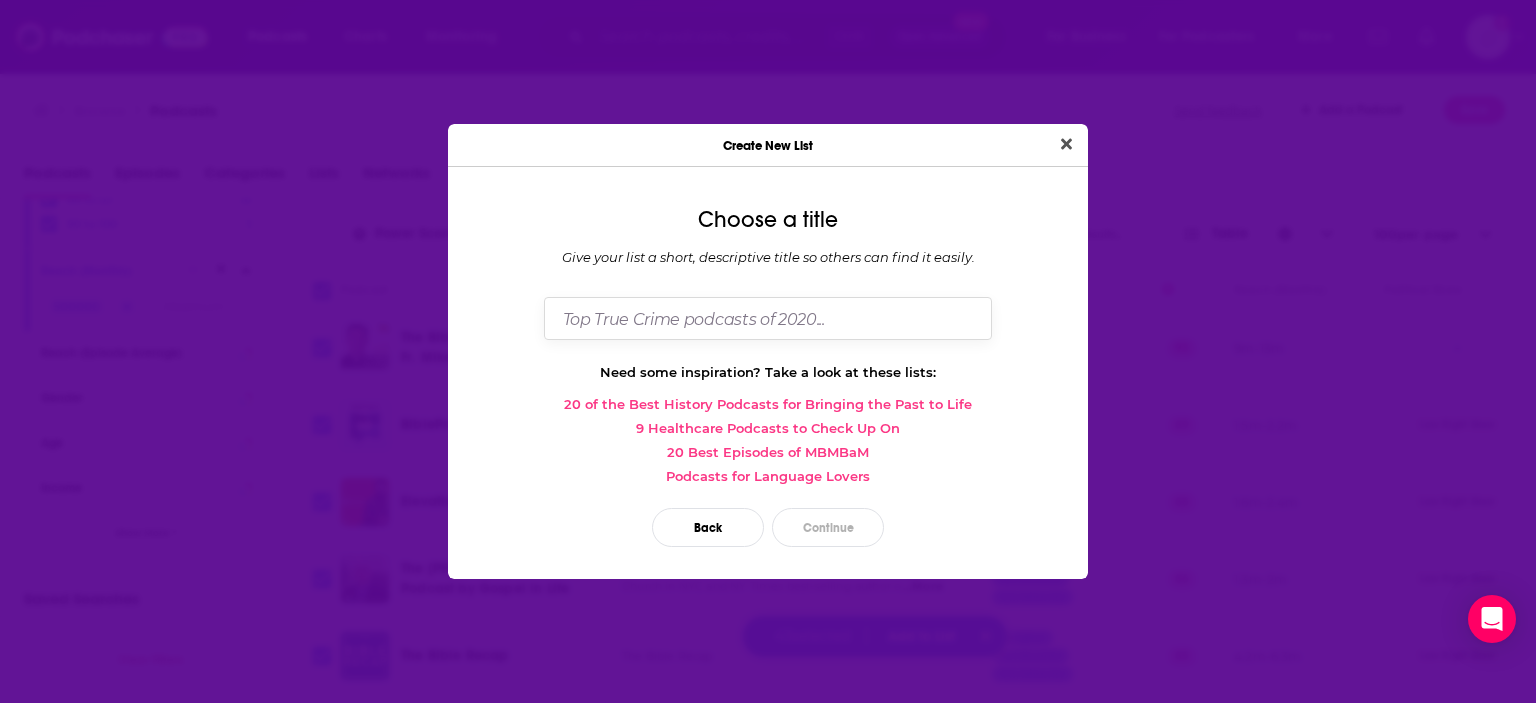 click at bounding box center [768, 318] 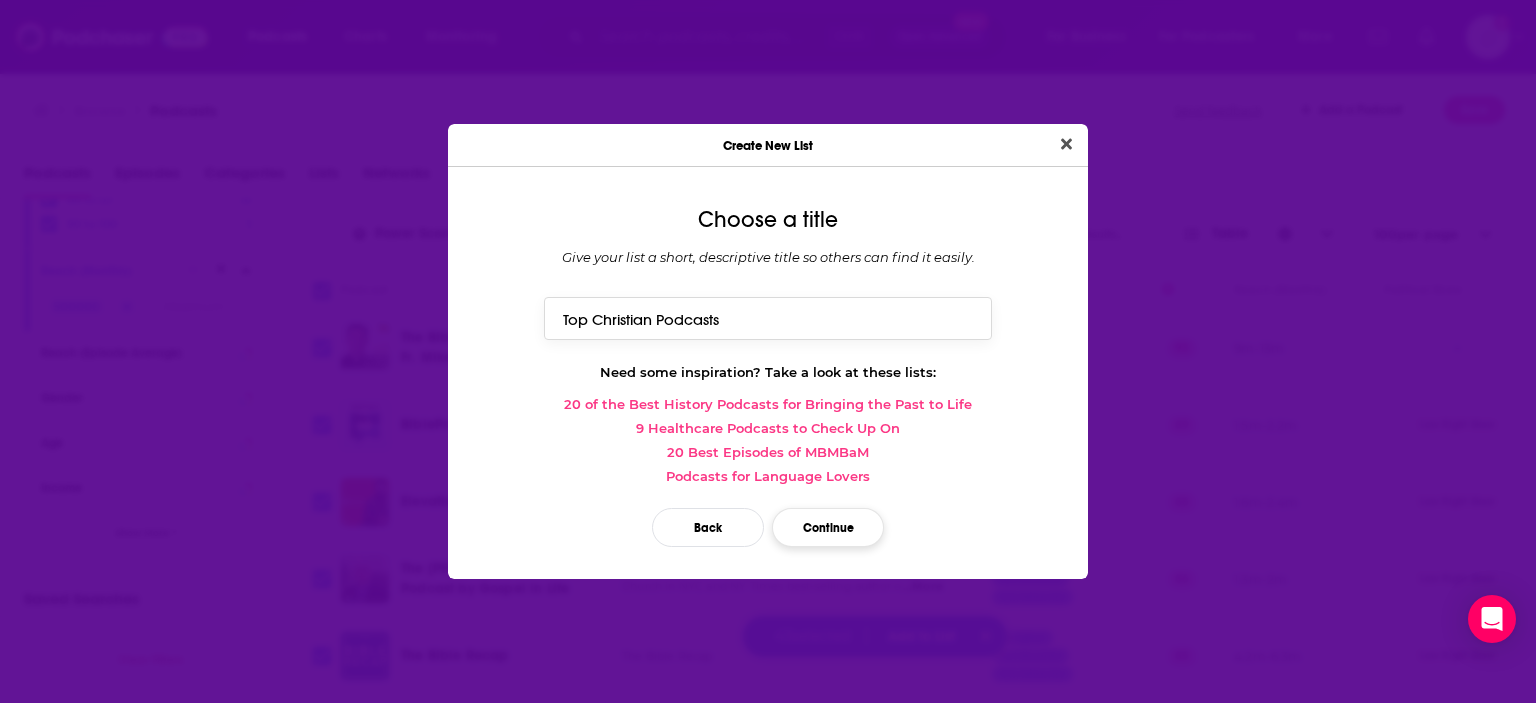 type on "Top Christian Podcasts" 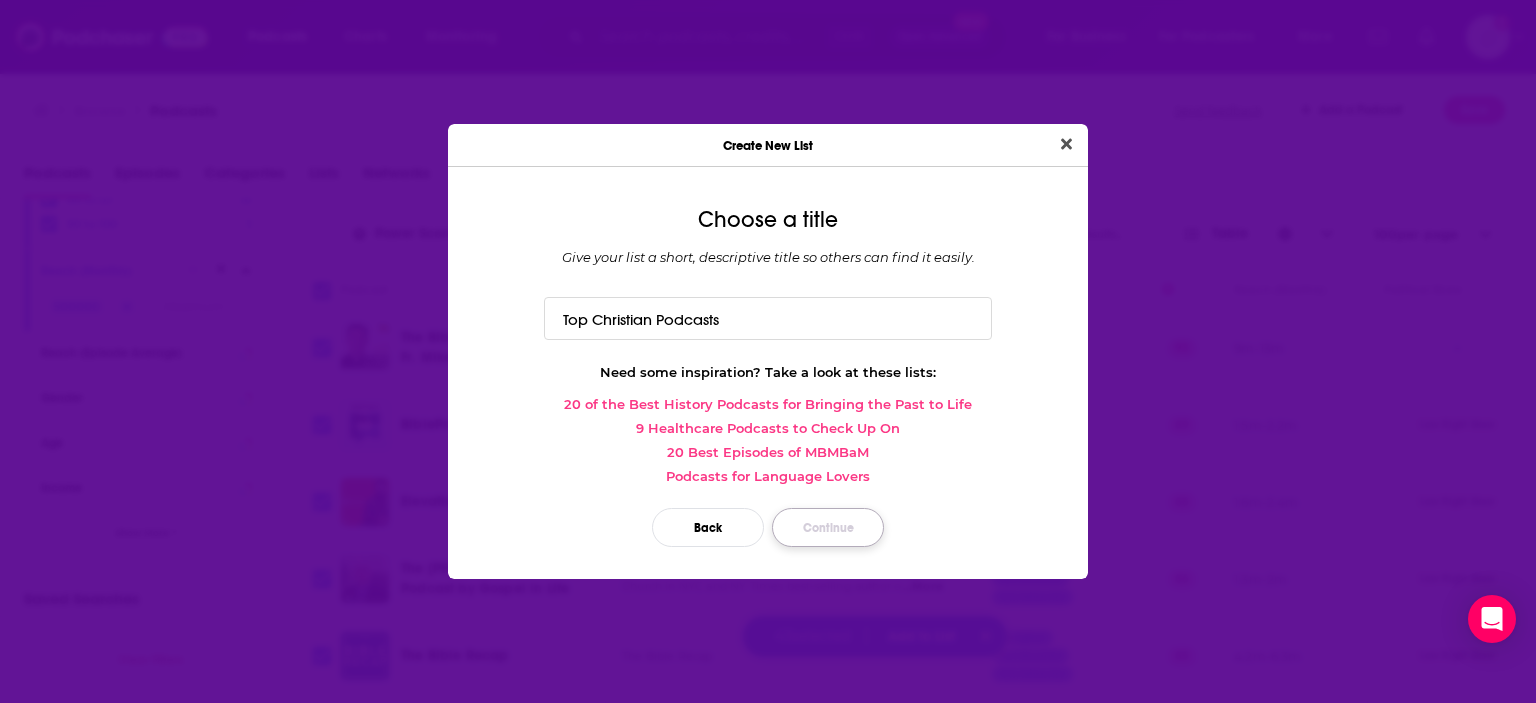 click on "Continue" at bounding box center [828, 527] 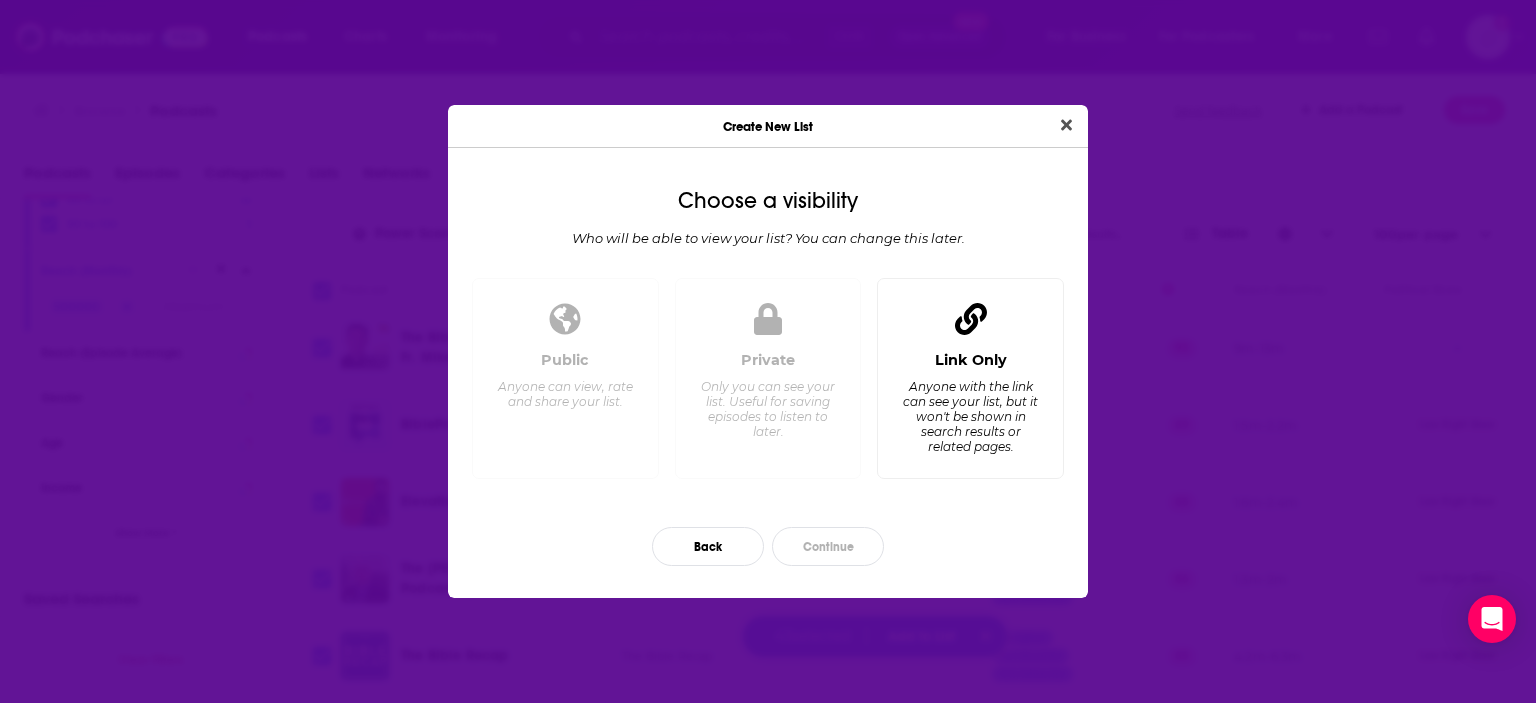 click on "Anyone with the link can see your list, but it won't be shown in search results or related pages." at bounding box center (970, 416) 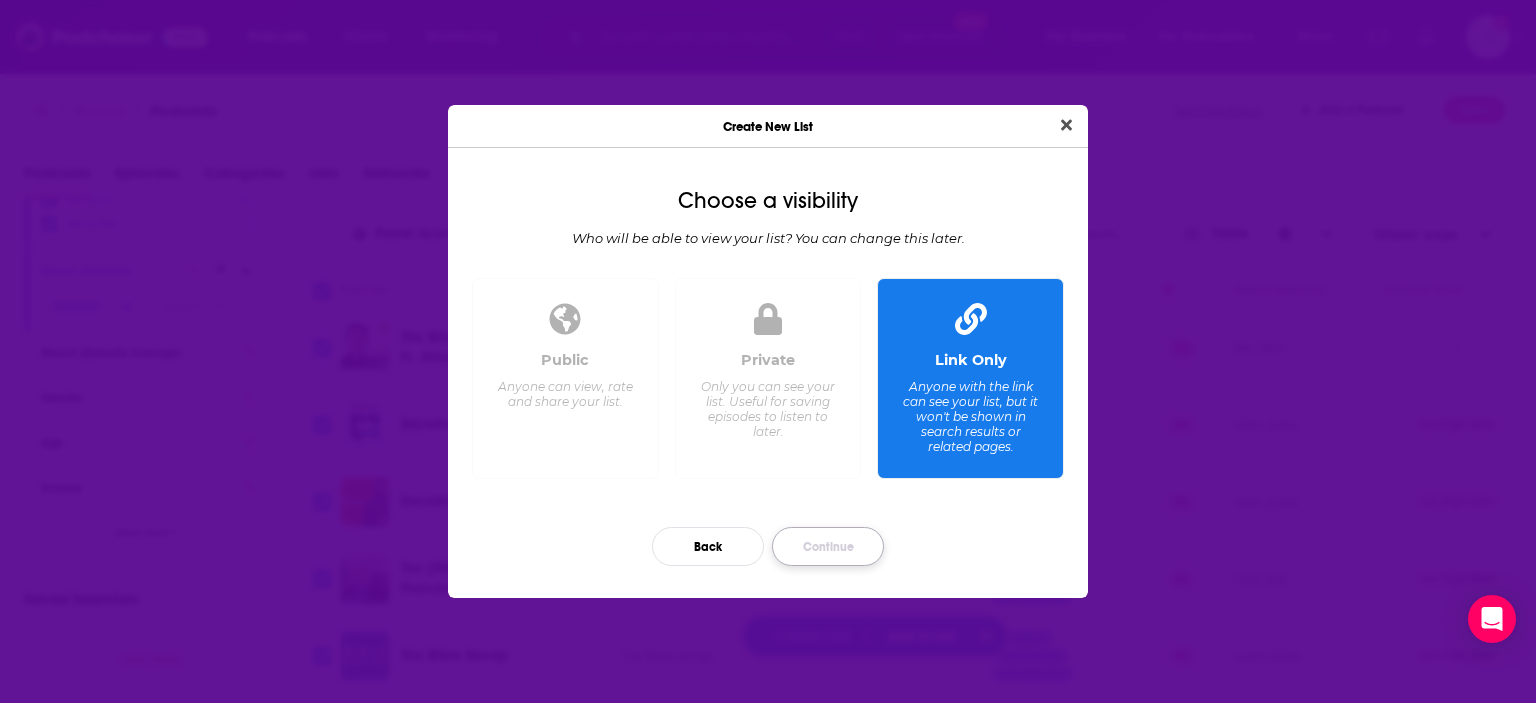 click on "Continue" at bounding box center (828, 546) 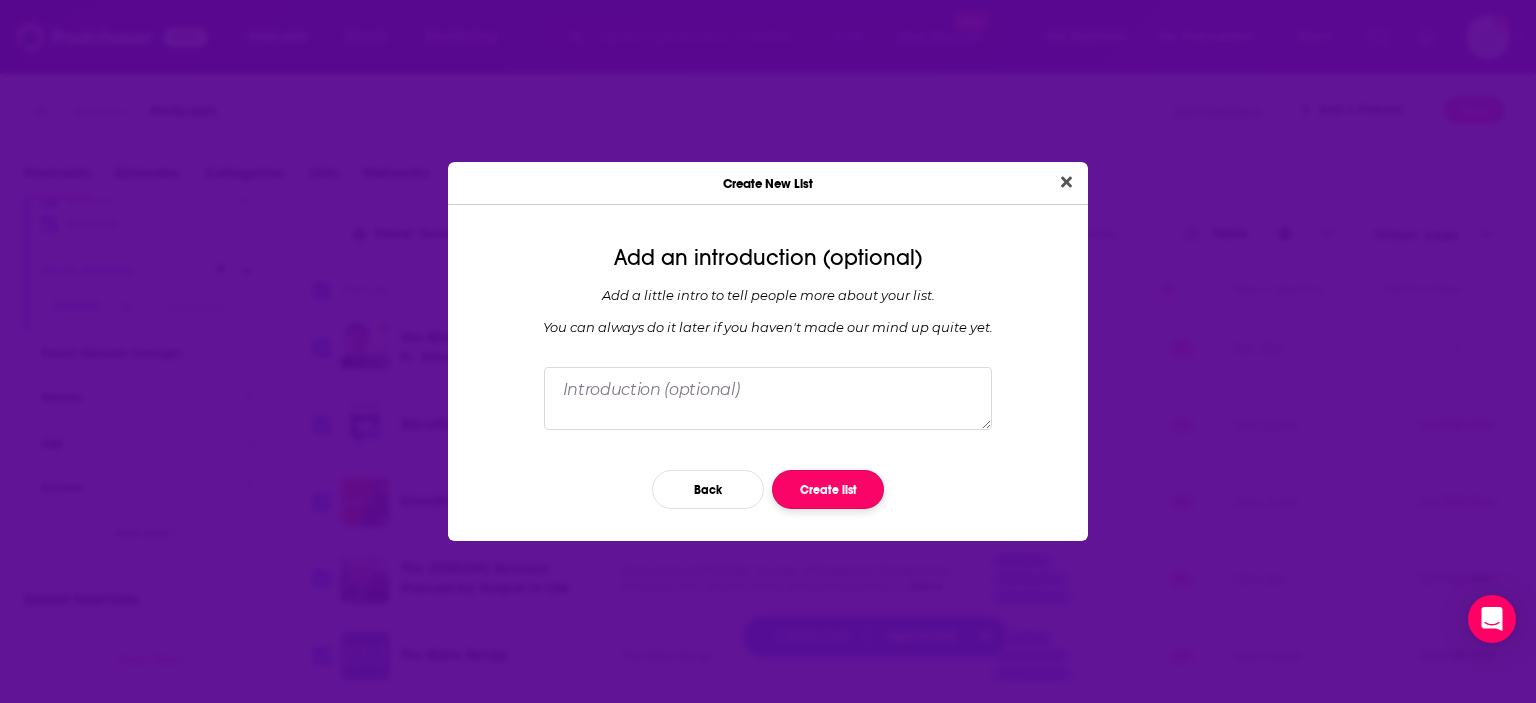click on "Create list" at bounding box center (828, 489) 